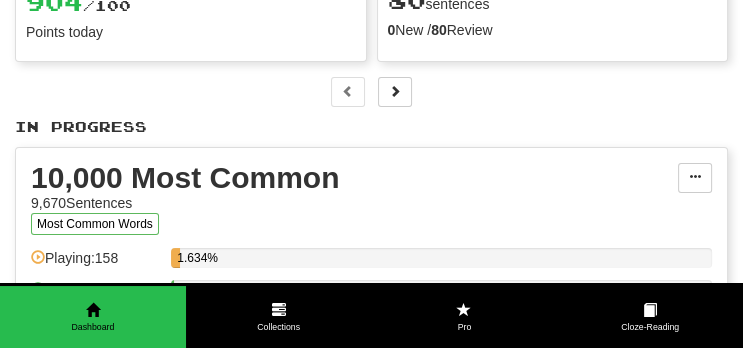 scroll, scrollTop: 232, scrollLeft: 0, axis: vertical 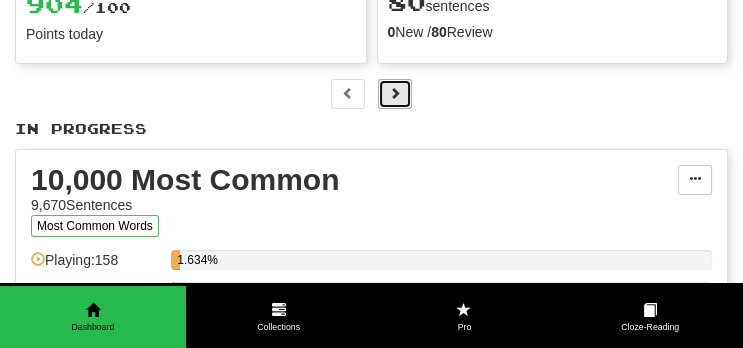 click at bounding box center [395, 93] 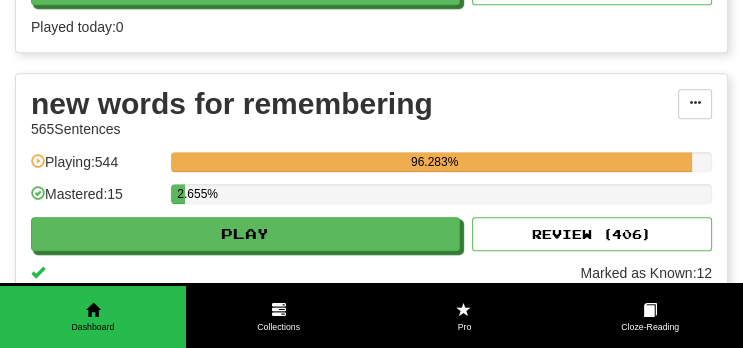 scroll, scrollTop: 6542, scrollLeft: 0, axis: vertical 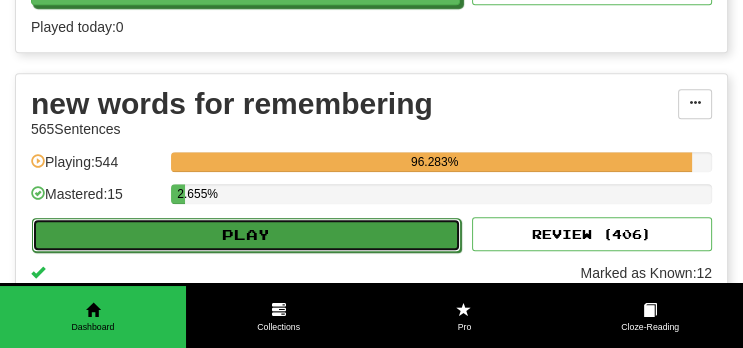 click on "Play" at bounding box center [246, 235] 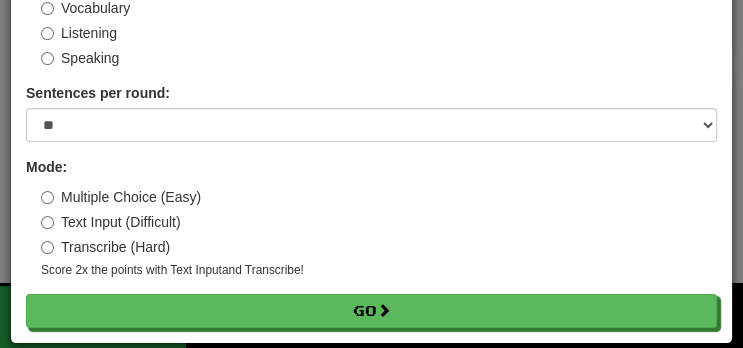 scroll, scrollTop: 143, scrollLeft: 0, axis: vertical 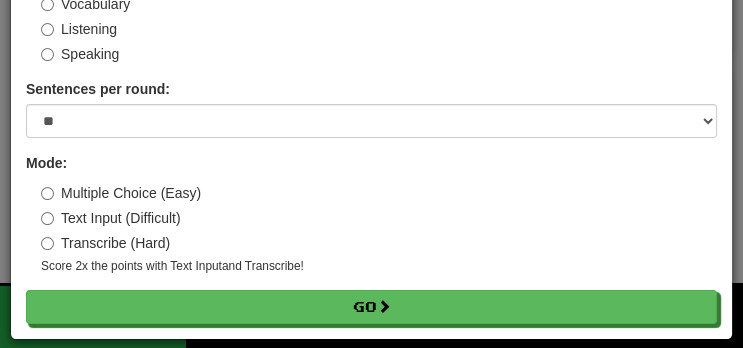 click on "Transcribe (Hard)" at bounding box center [105, 243] 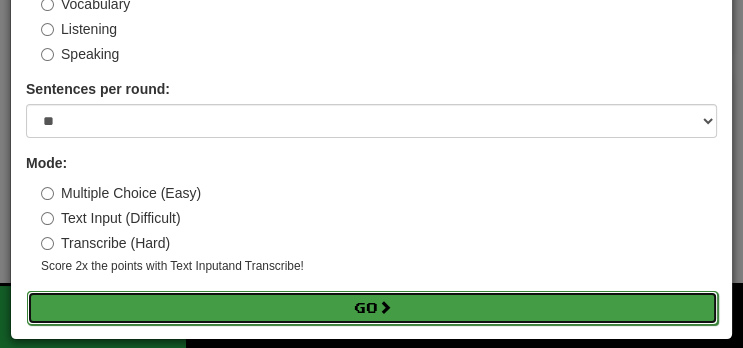 click on "Go" at bounding box center [372, 308] 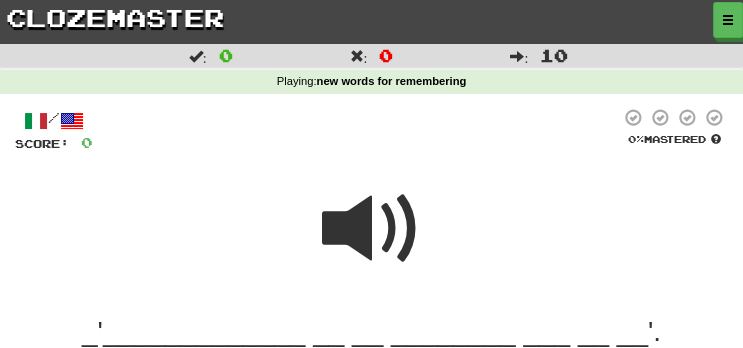scroll, scrollTop: 211, scrollLeft: 0, axis: vertical 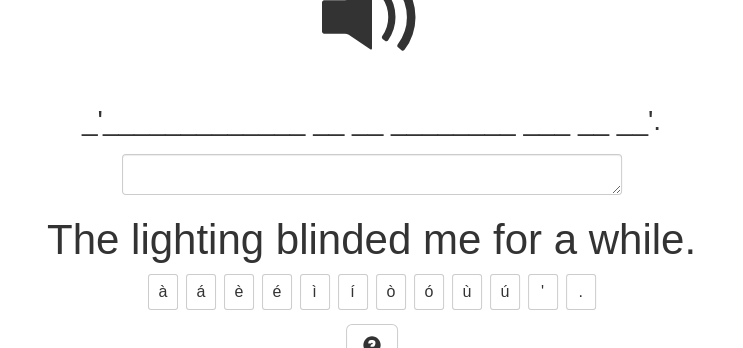 type on "*" 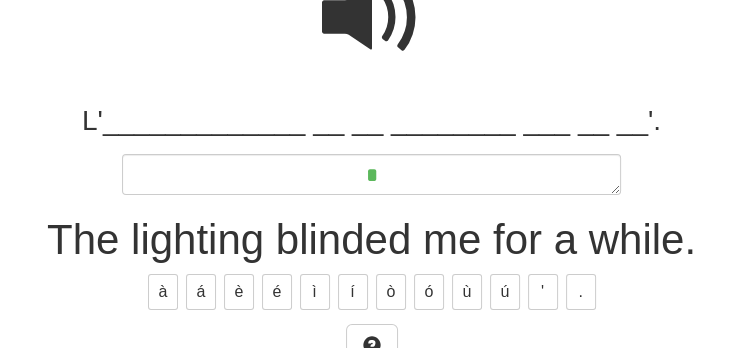 type on "*" 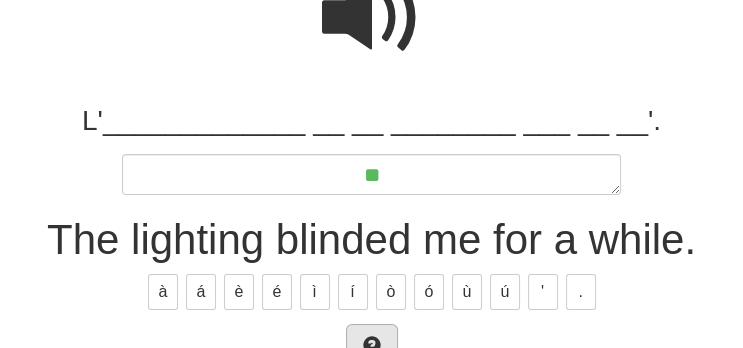 type on "**" 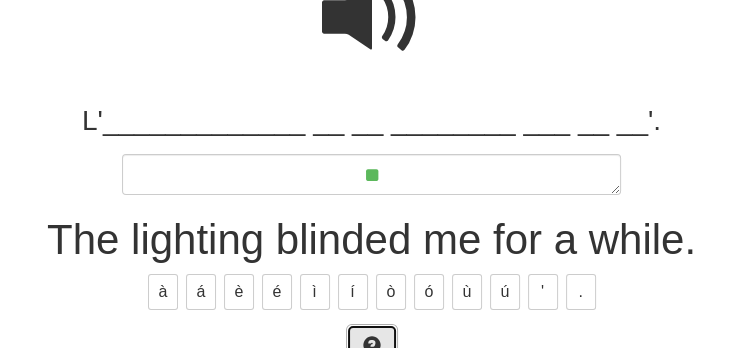 click at bounding box center (372, 345) 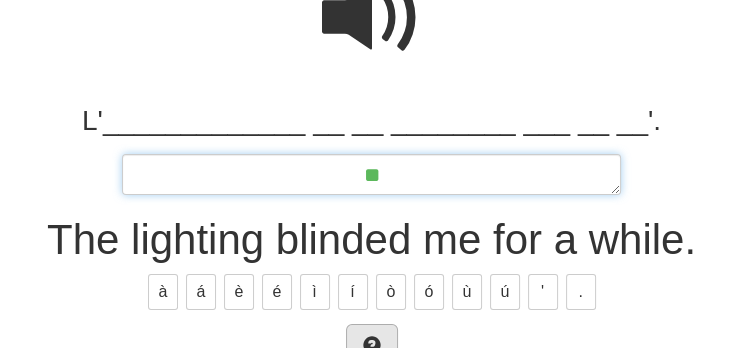 type on "*" 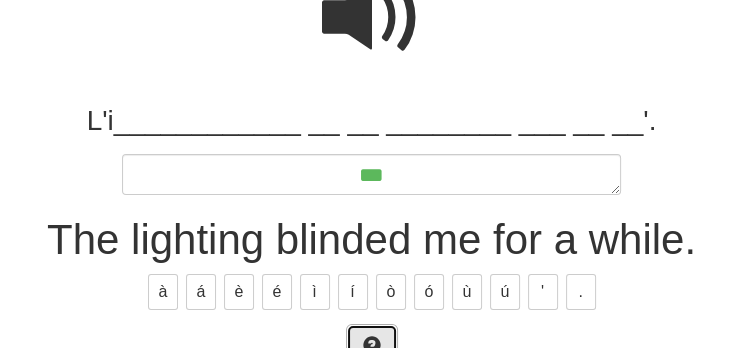 click at bounding box center [372, 347] 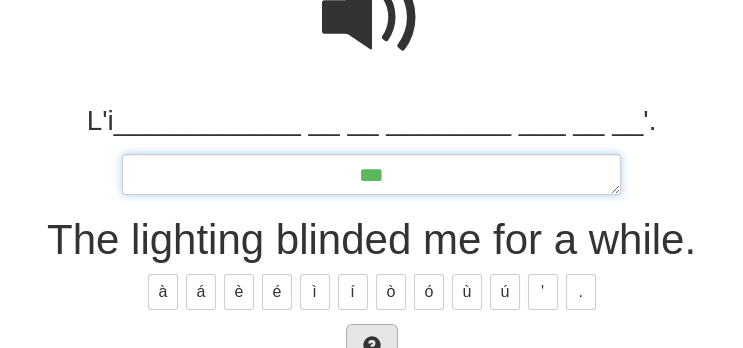 type on "*" 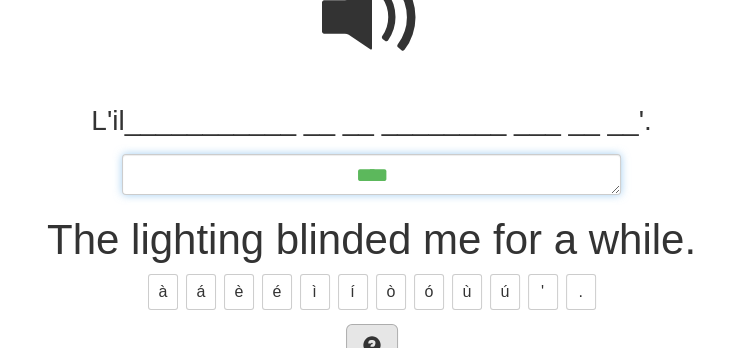 type on "*" 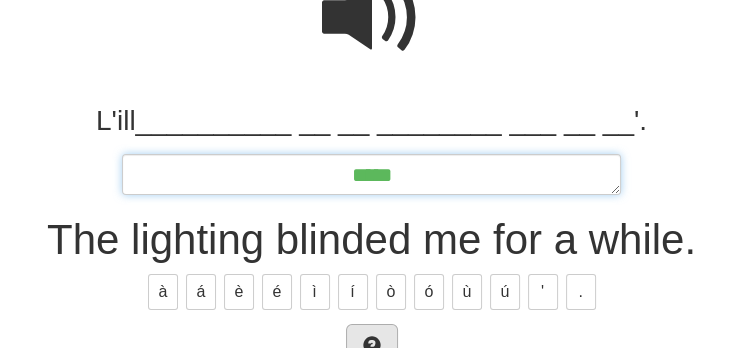 type on "*" 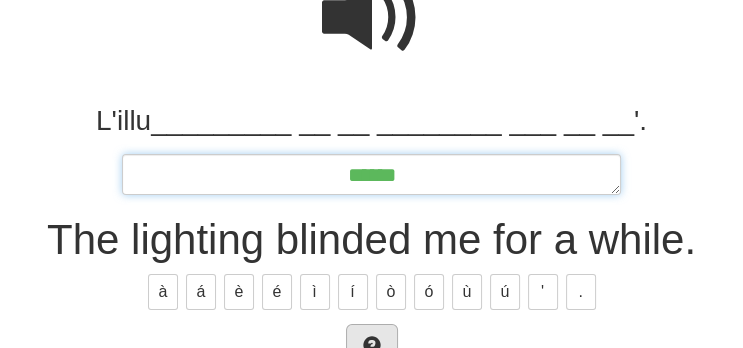type on "*" 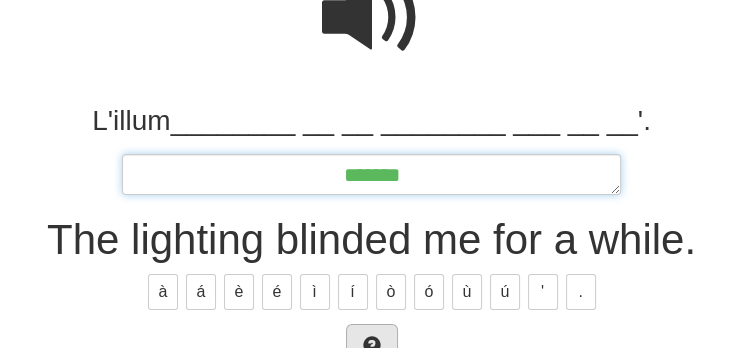 type on "*" 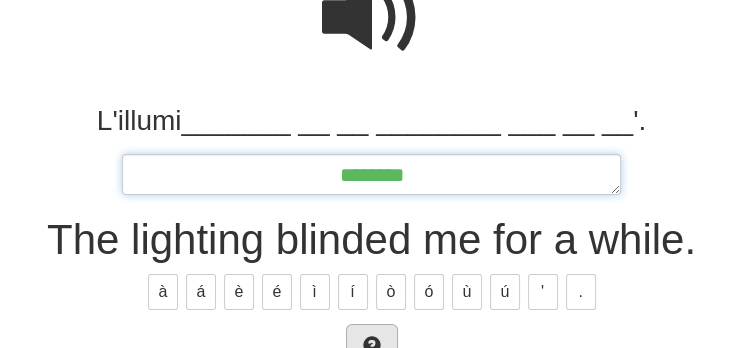 type on "*" 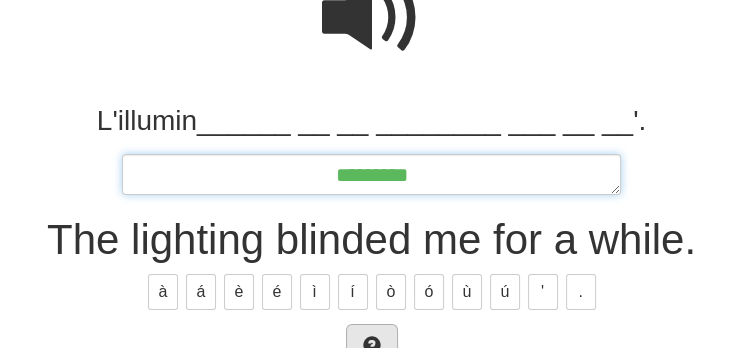 type on "*" 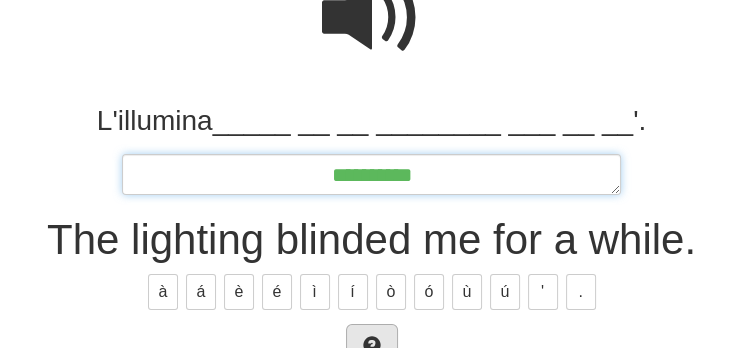 type on "*" 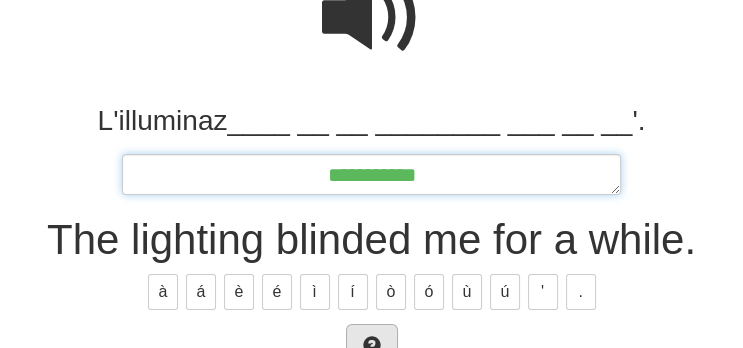 type on "*" 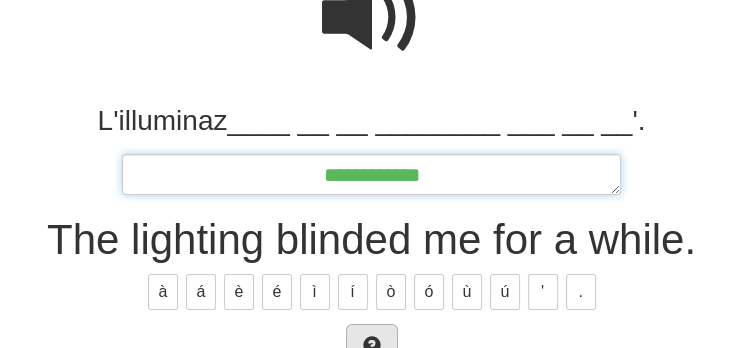 type on "*" 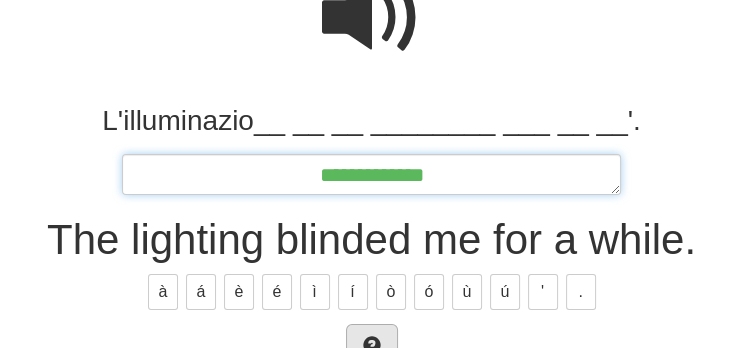 type on "*" 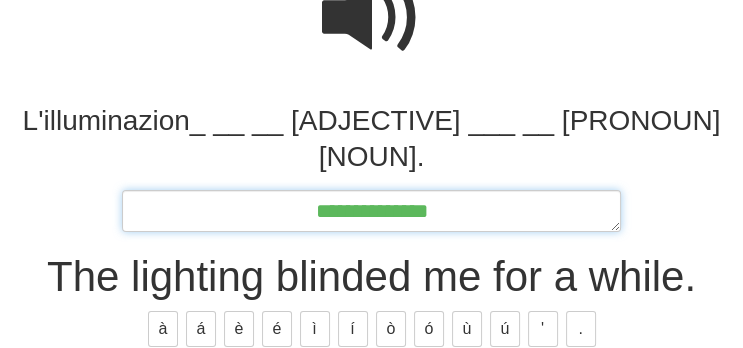 type on "*" 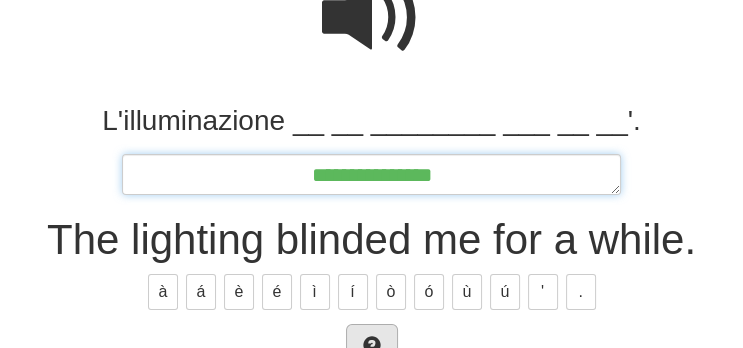 type on "*" 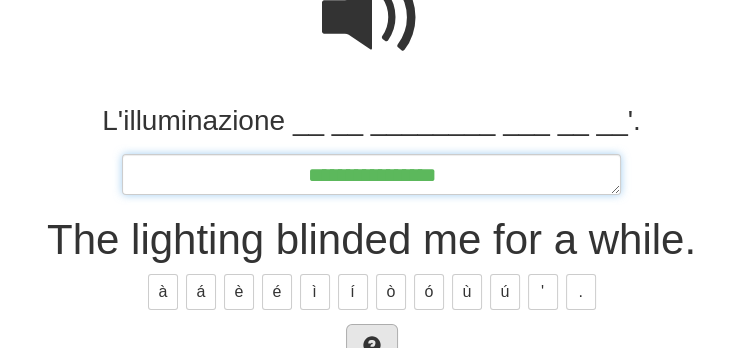 type on "*" 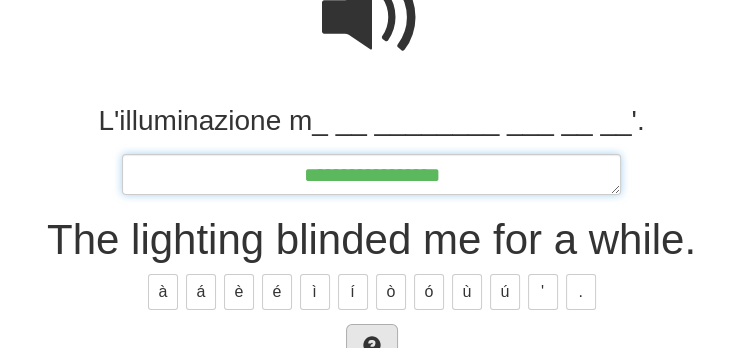 type on "*" 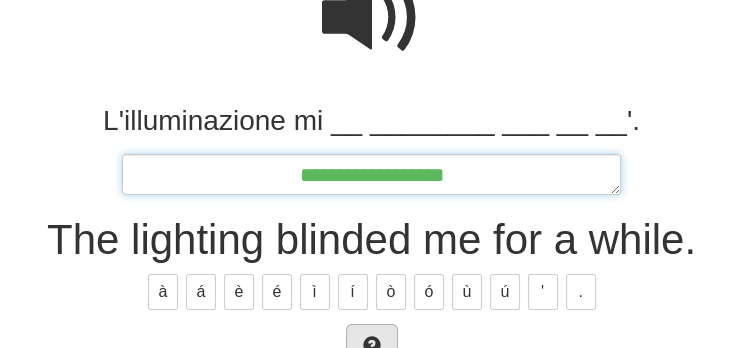 type on "*" 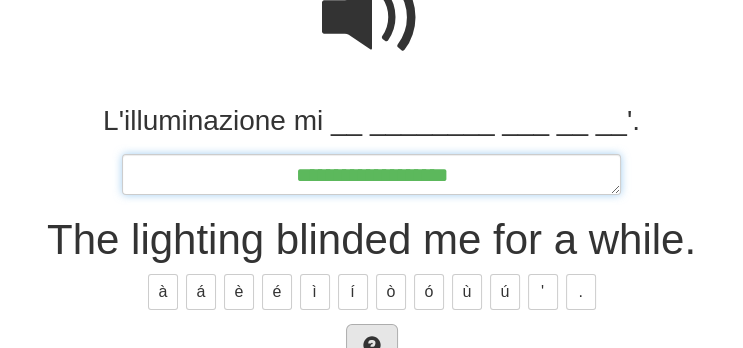 type on "**********" 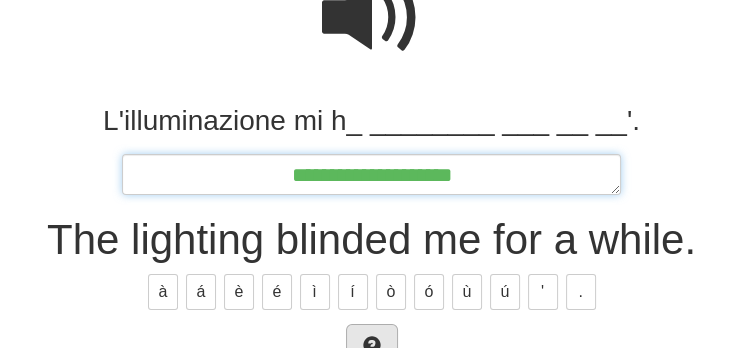 type on "*" 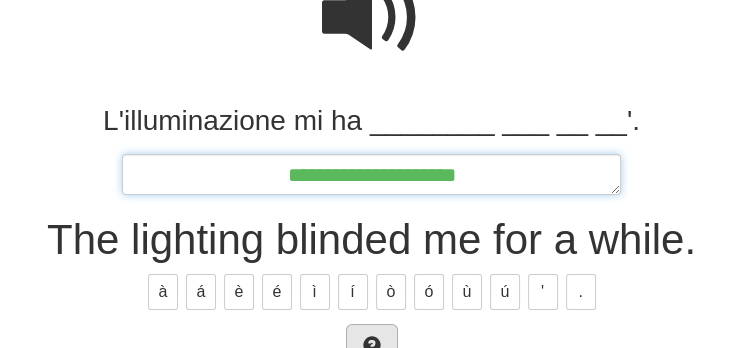 type on "*" 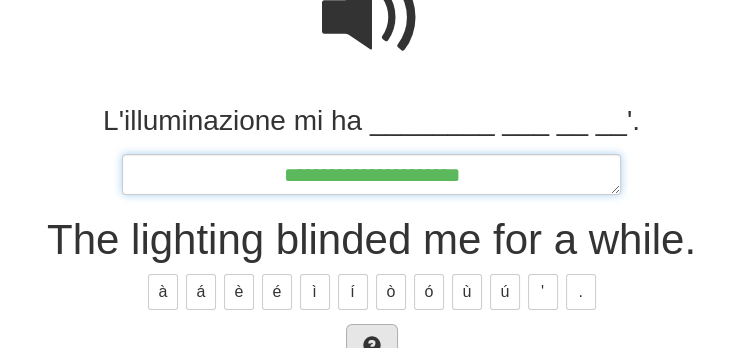 type on "*" 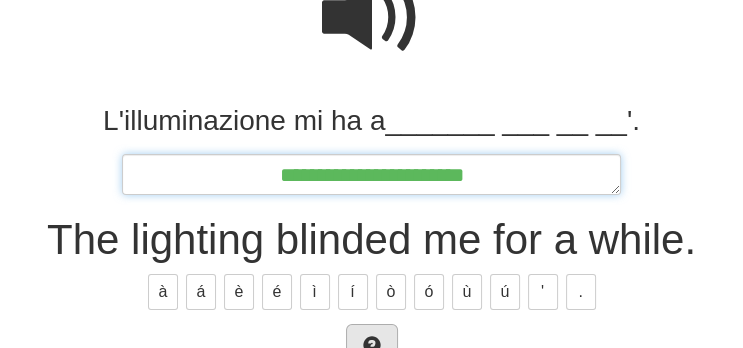 type on "*" 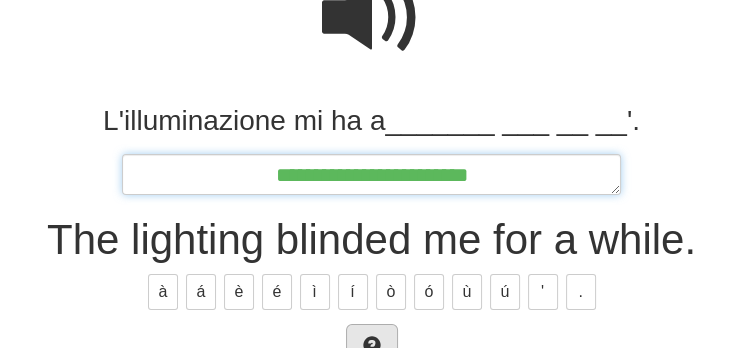 type on "*" 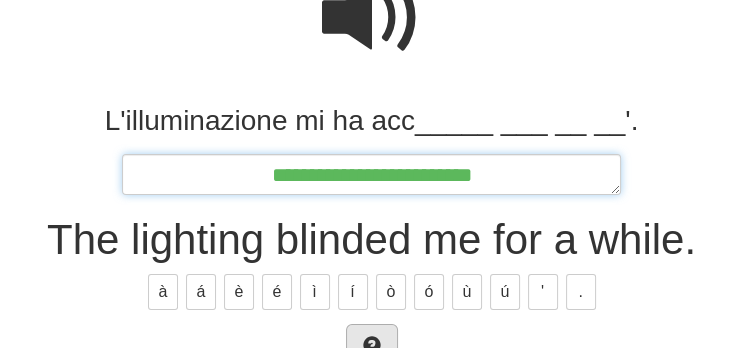 type on "*" 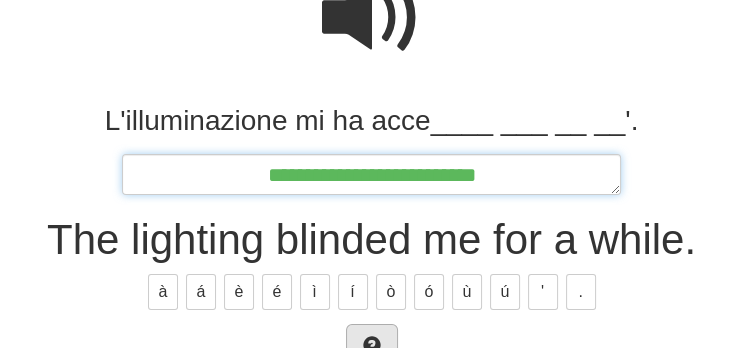 type on "*" 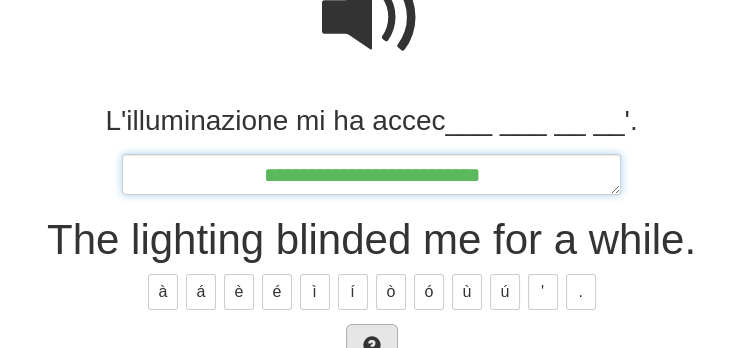 type on "*" 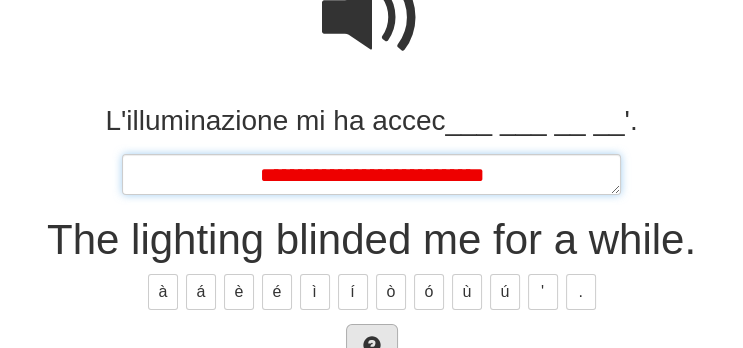 type on "*" 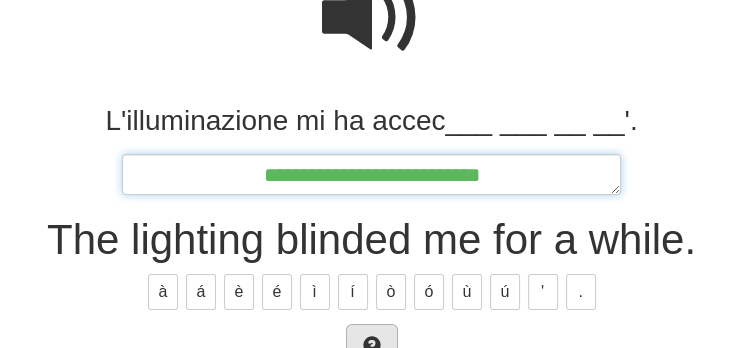 type on "*" 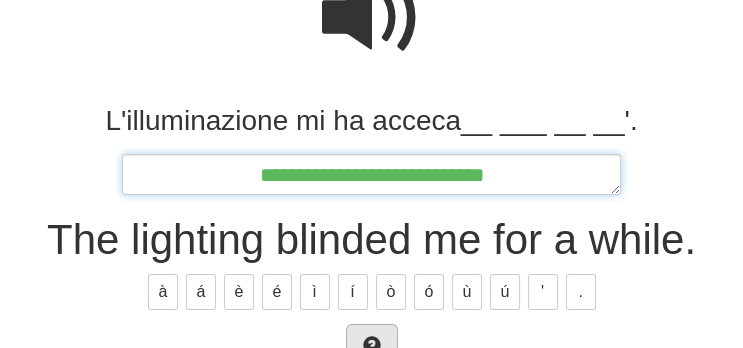 type on "*" 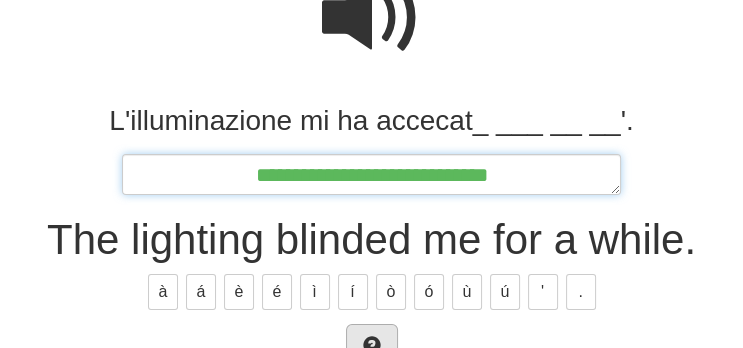 type on "*" 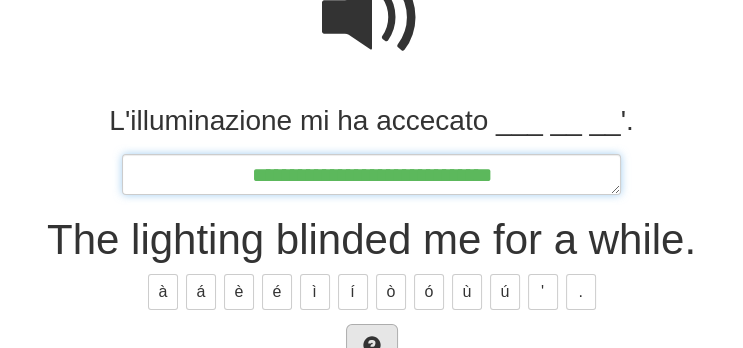 type on "*" 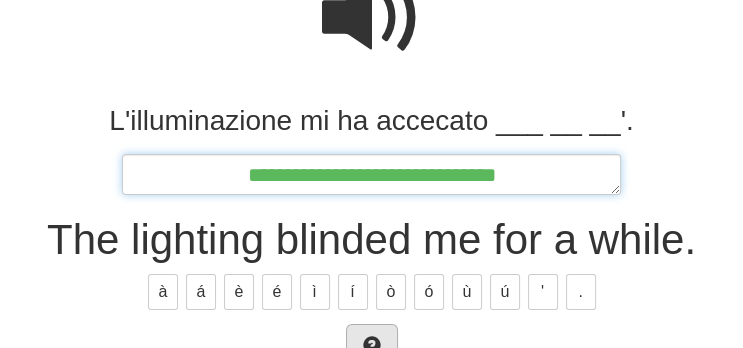 type on "**********" 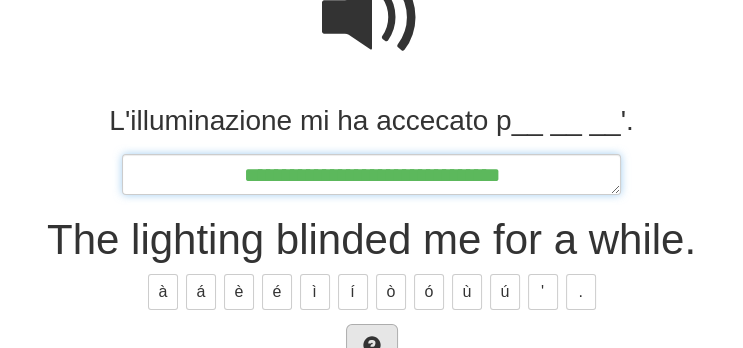 type on "*" 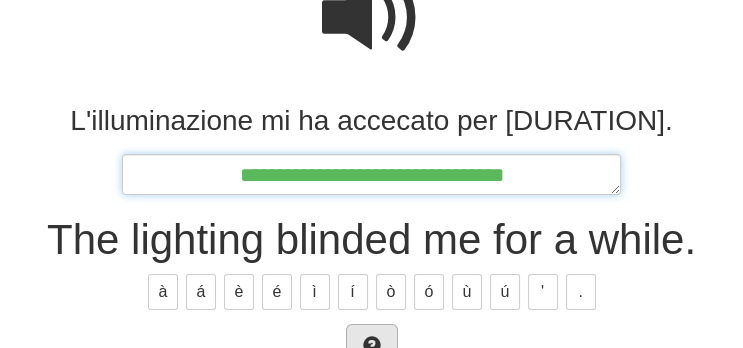 type on "*" 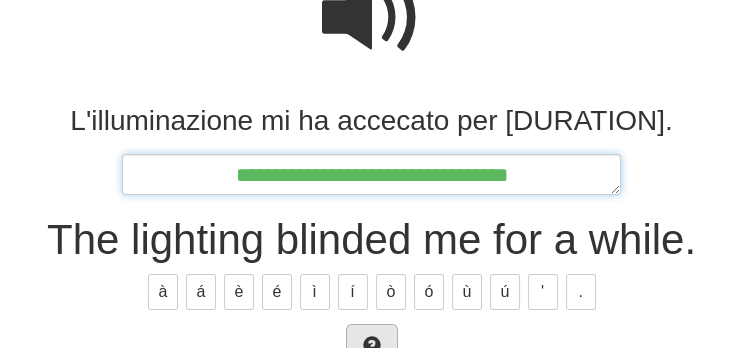 type on "*" 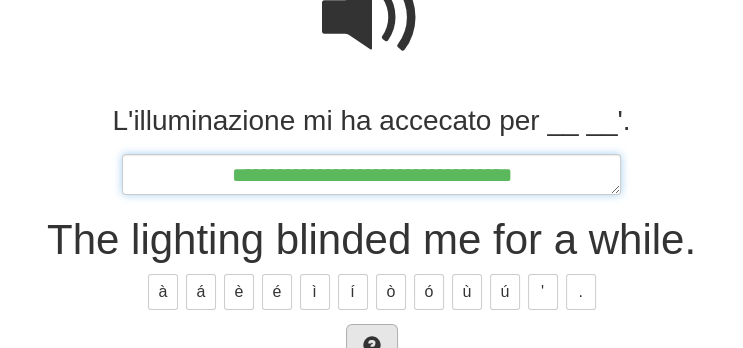 type on "*" 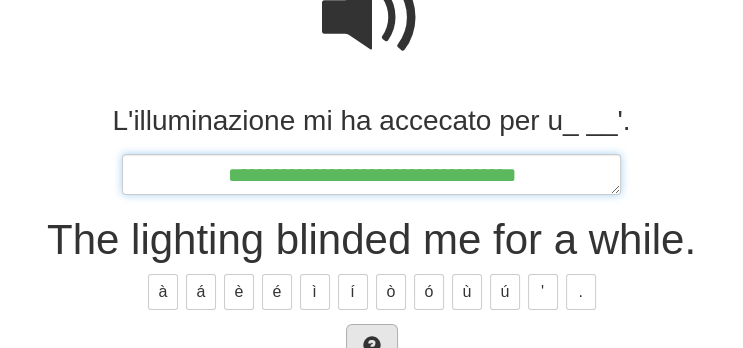 type on "*" 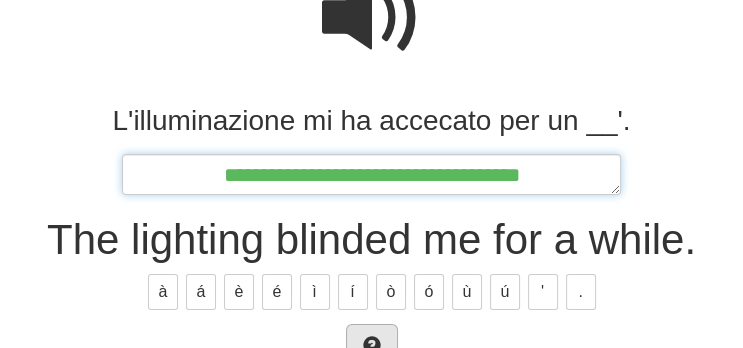 type on "*" 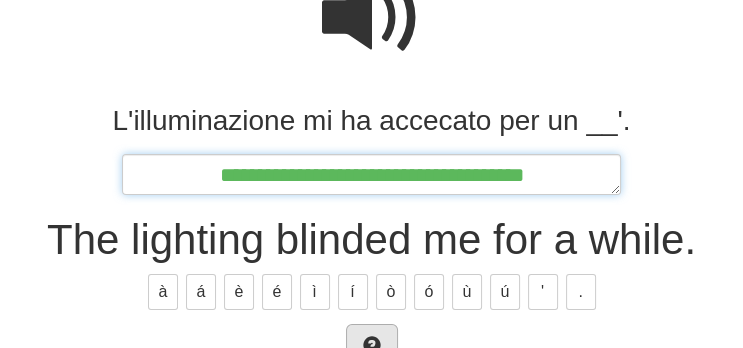 type on "*" 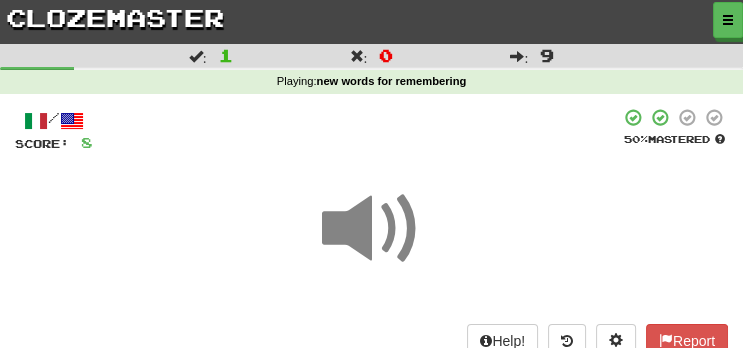 scroll, scrollTop: 247, scrollLeft: 0, axis: vertical 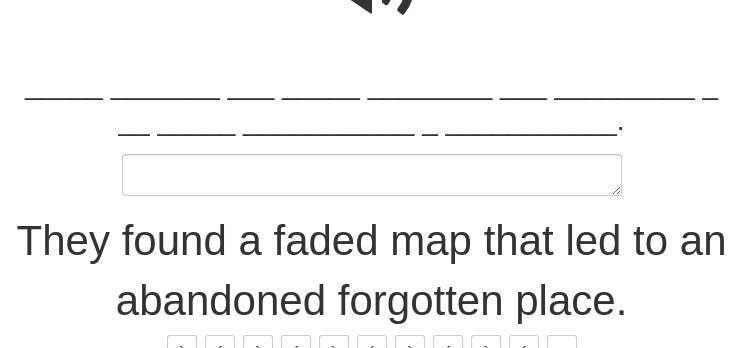 type on "*" 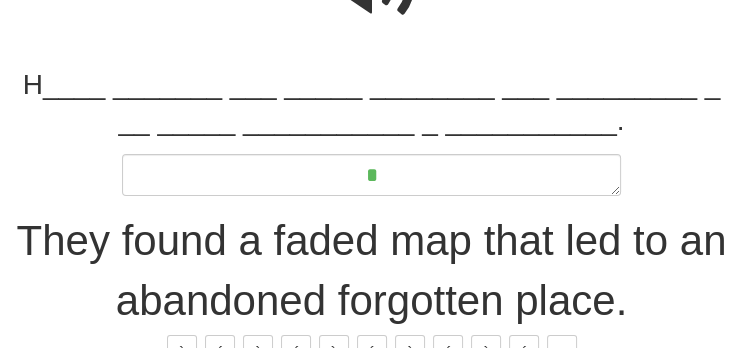type on "*" 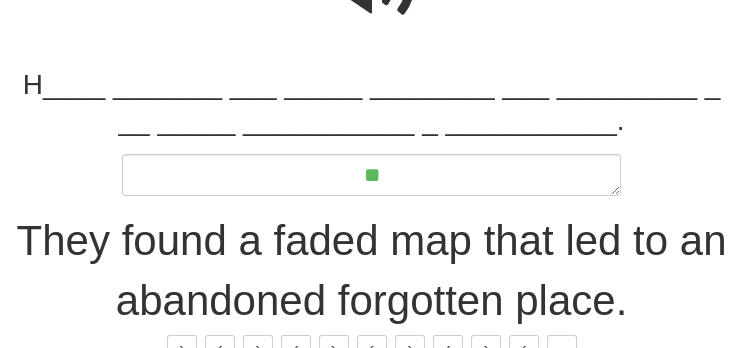 type on "*" 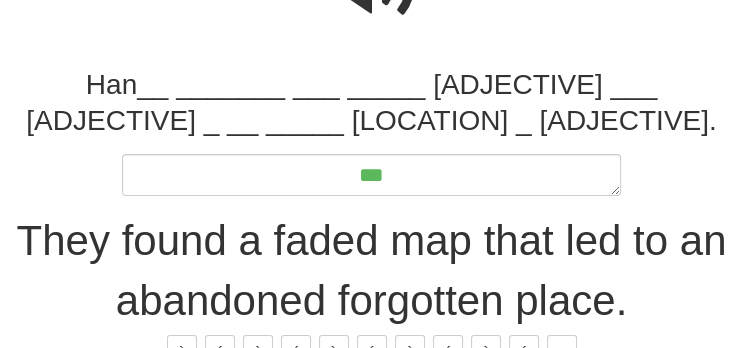 type on "*" 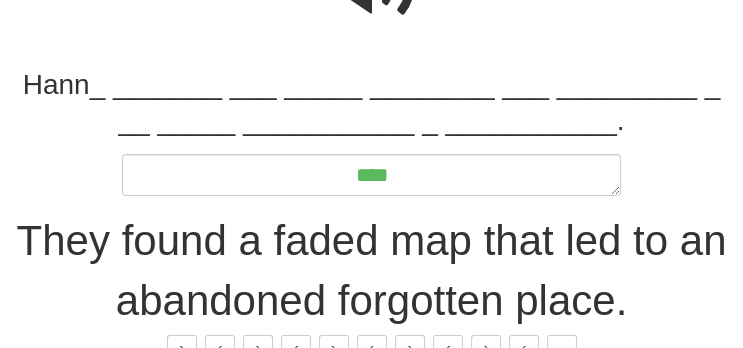 type on "*" 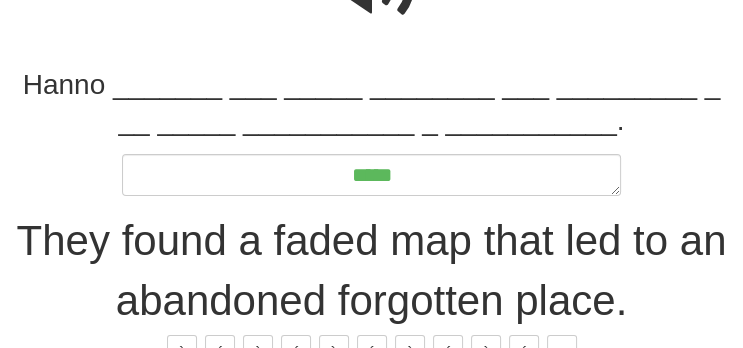 type on "*" 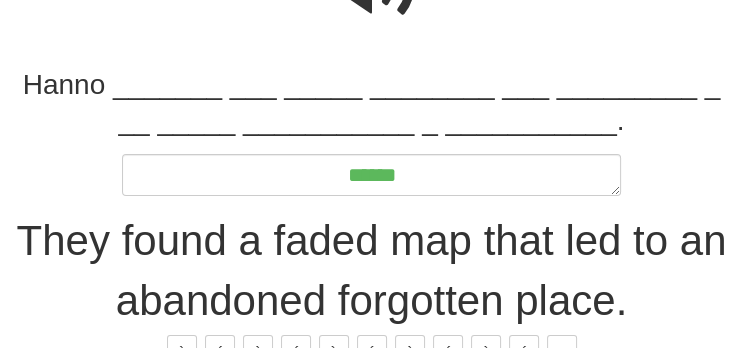 type on "*" 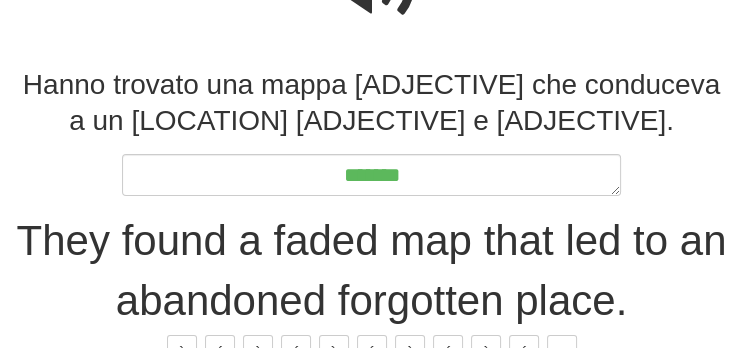 type on "*" 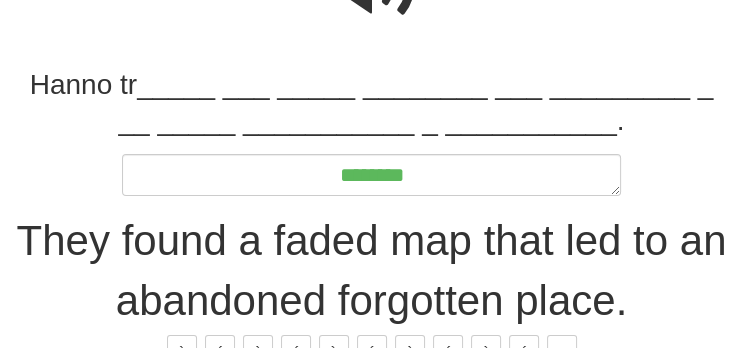 type on "*" 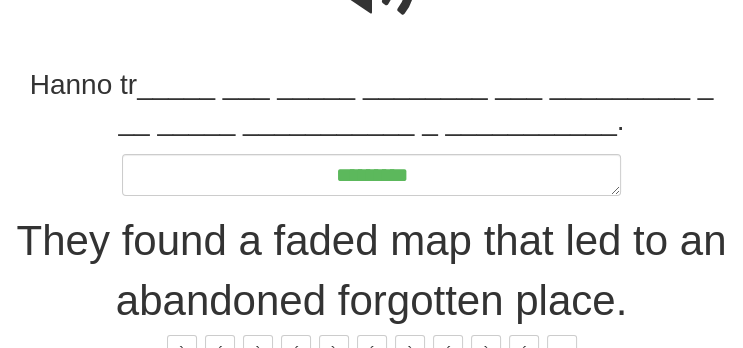 type on "*" 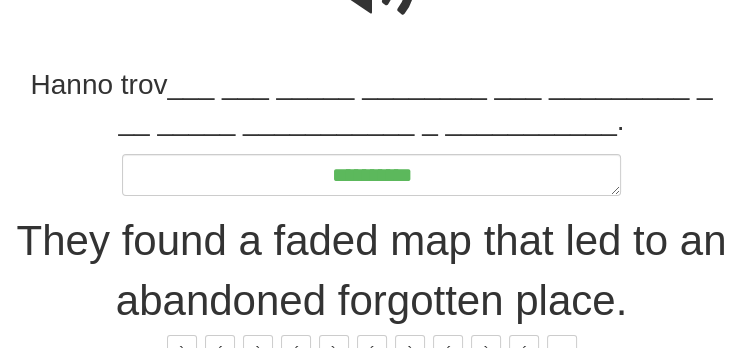 type on "*" 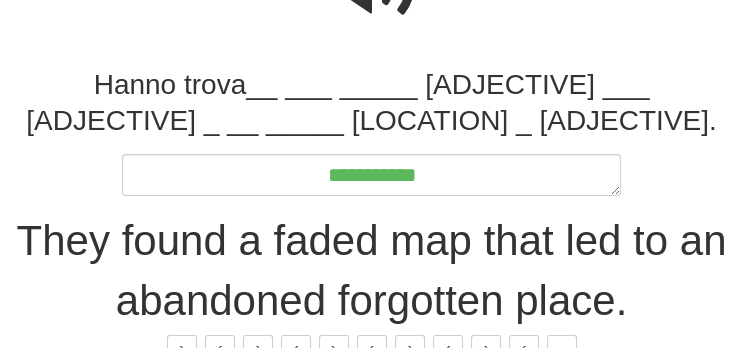 type on "*" 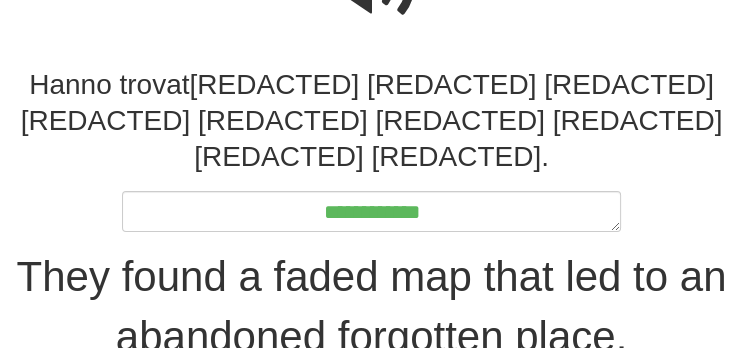 type on "*" 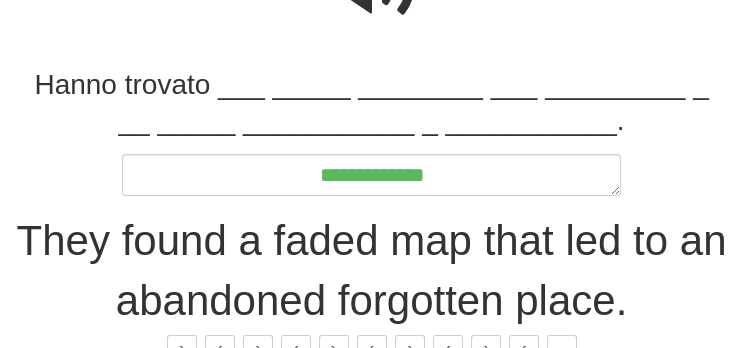 type on "*" 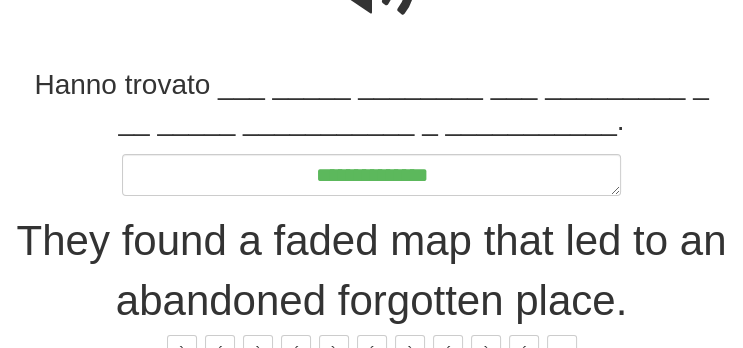 type on "*" 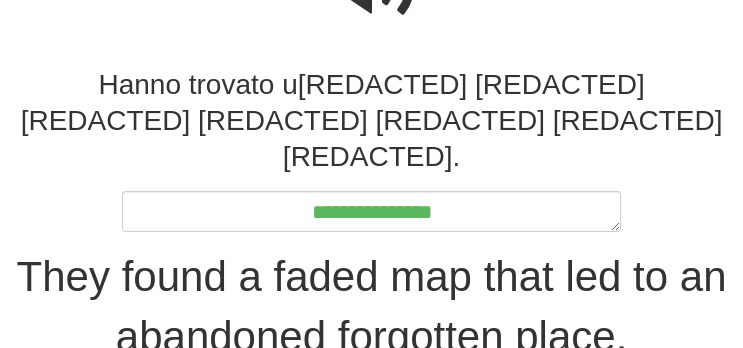 type on "*" 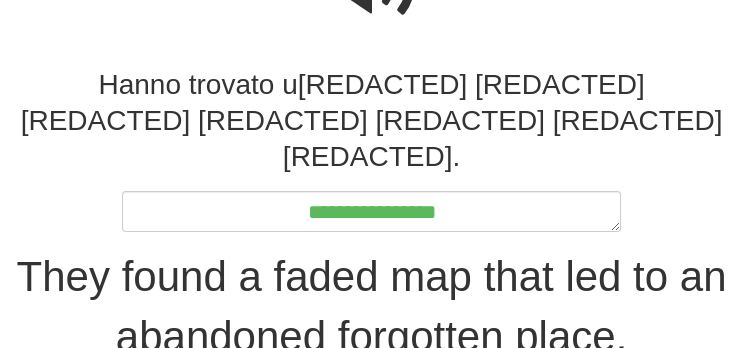 type on "*" 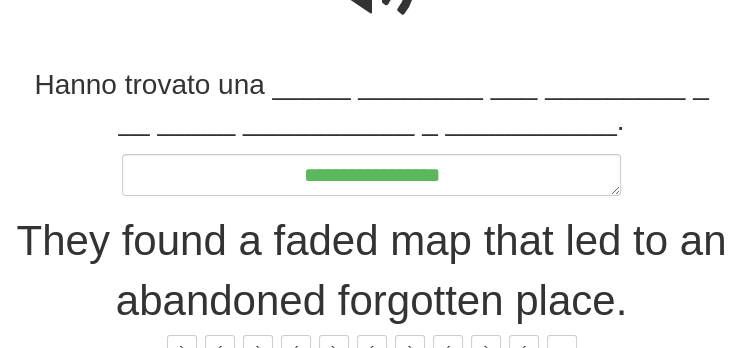 type on "*" 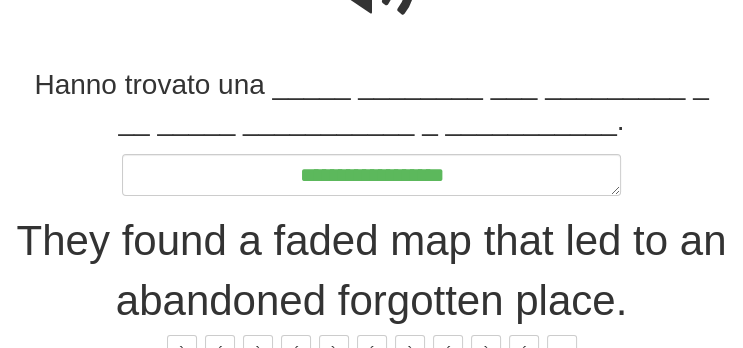 type on "*" 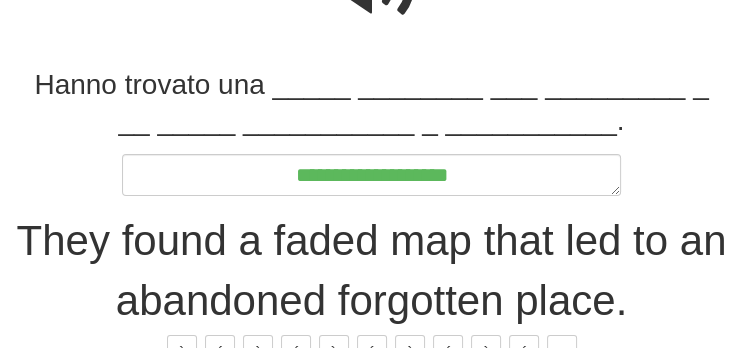 type on "*" 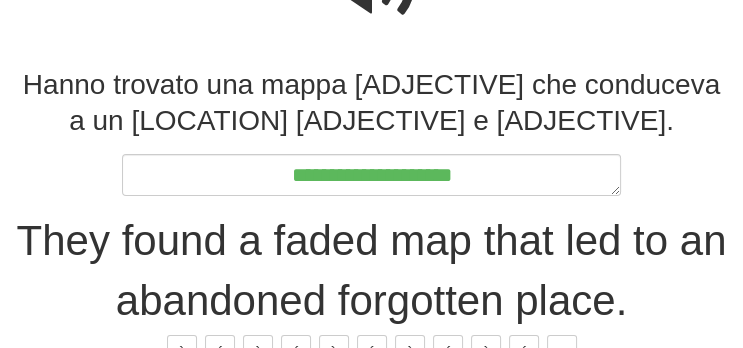 type on "*" 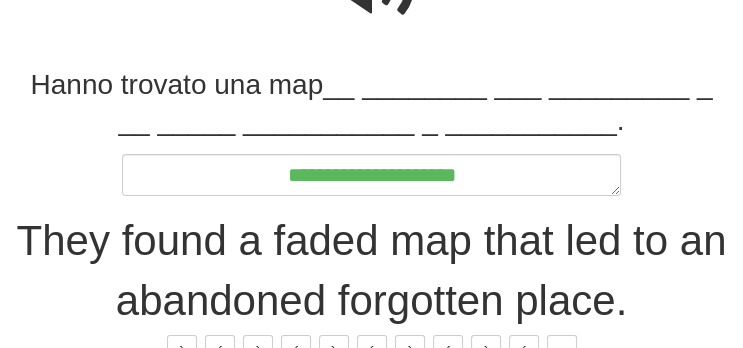 type on "*" 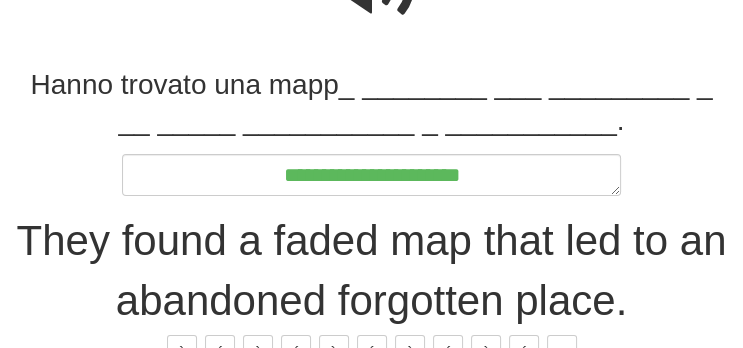 type on "*" 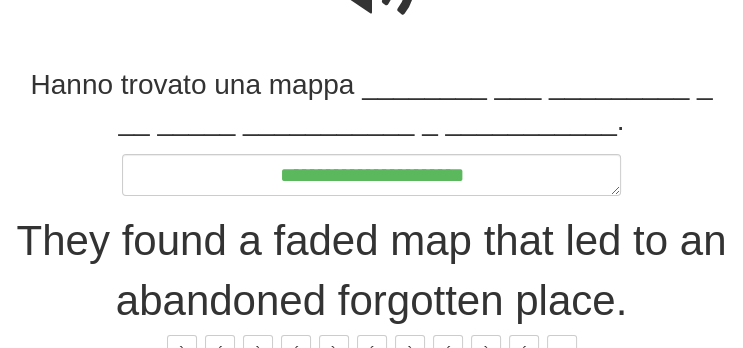 type on "*" 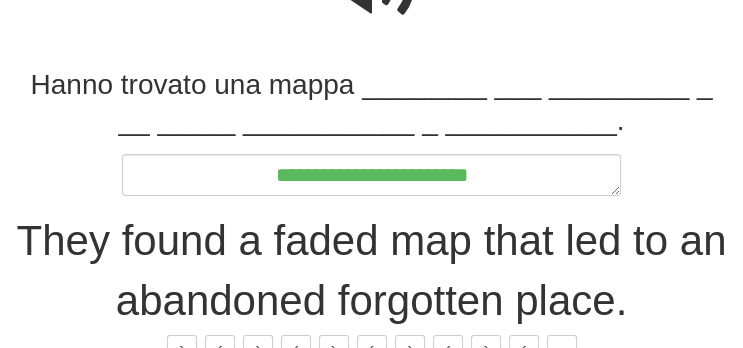 type on "*" 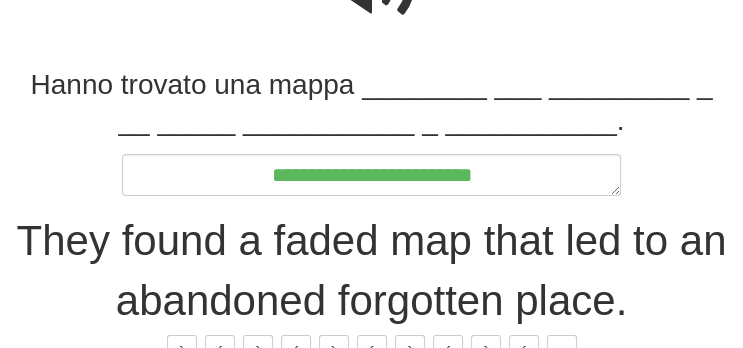 type on "*" 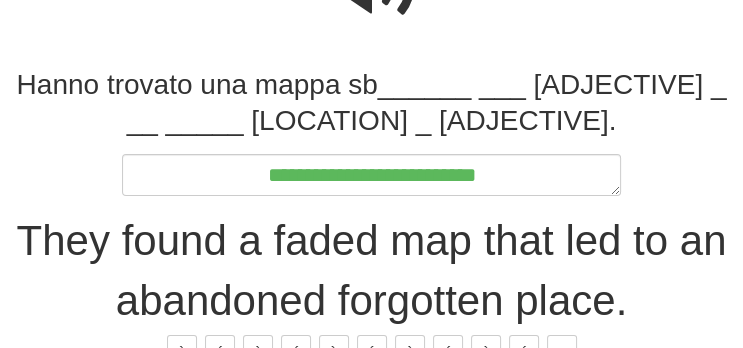 type on "*" 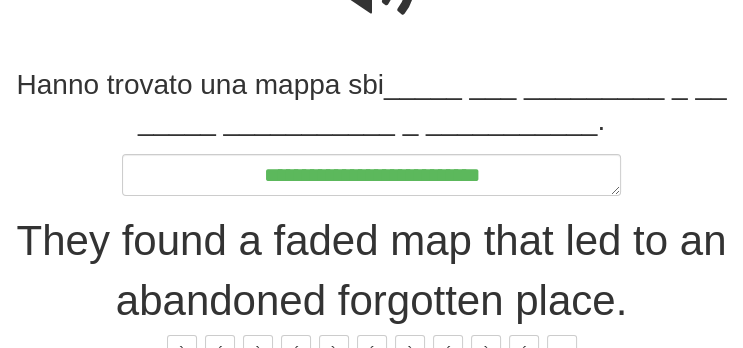 type on "*" 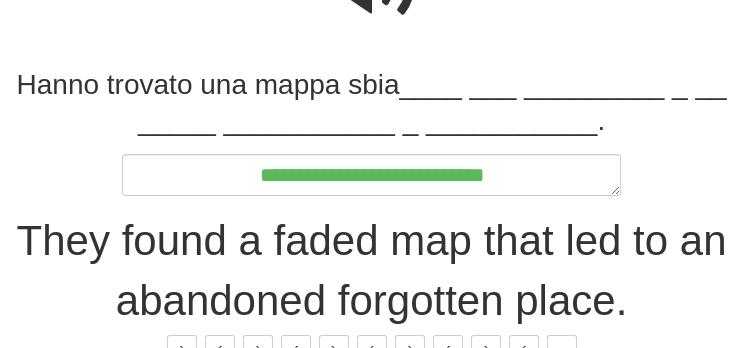 type on "*" 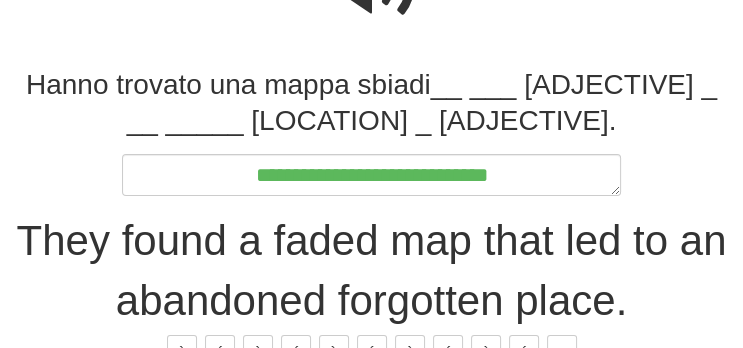type on "*" 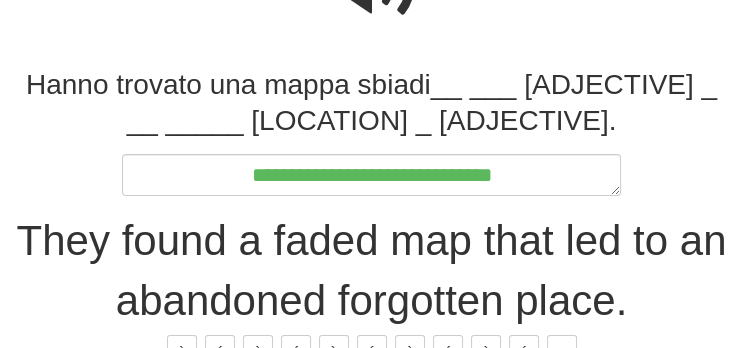 type on "*" 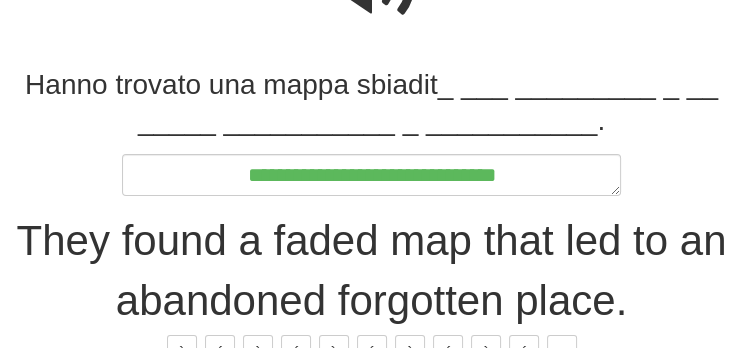 type on "*" 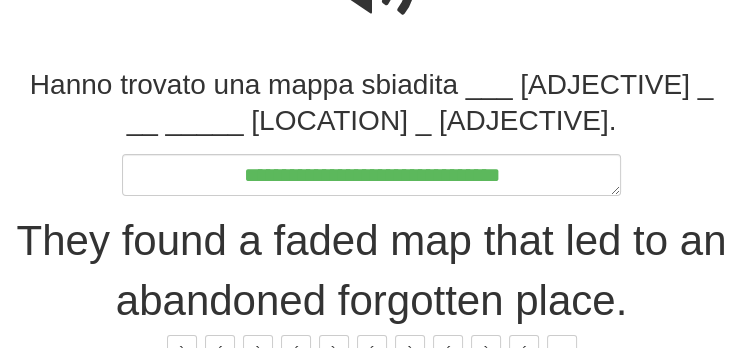 type on "*" 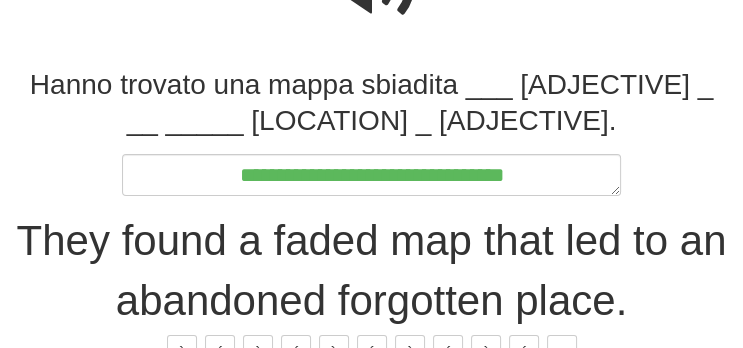 type on "*" 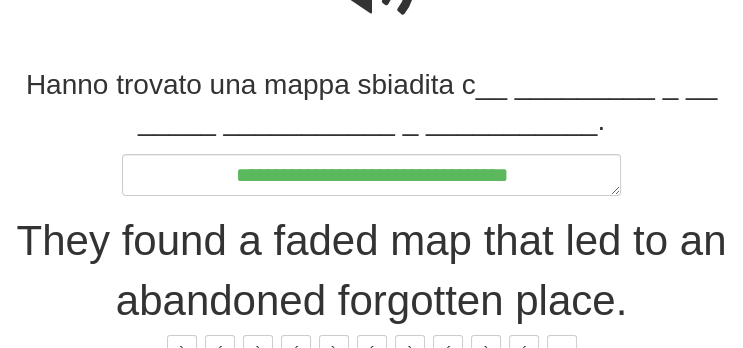type on "*" 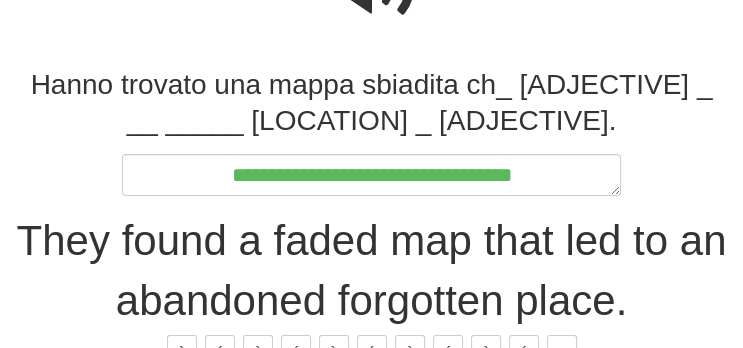 type on "*" 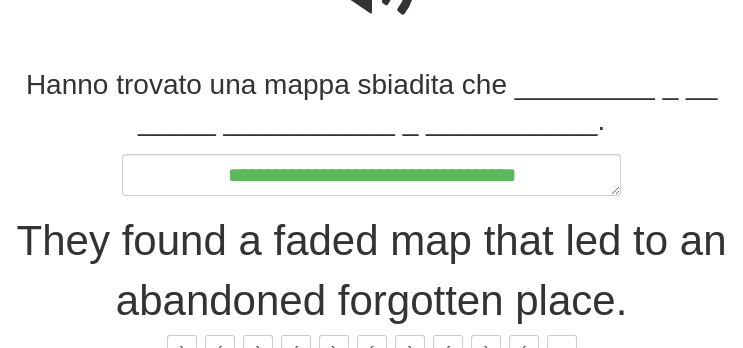 type on "*" 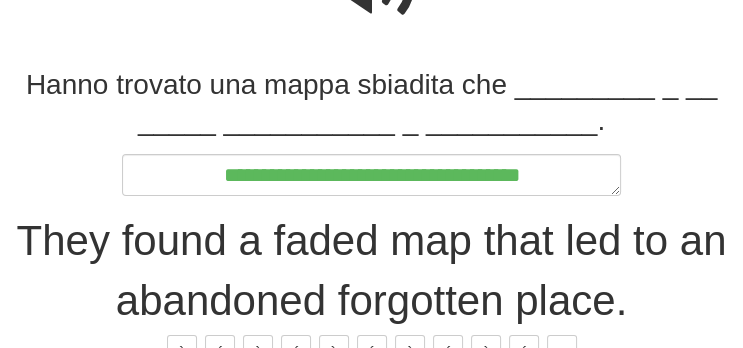 type on "*" 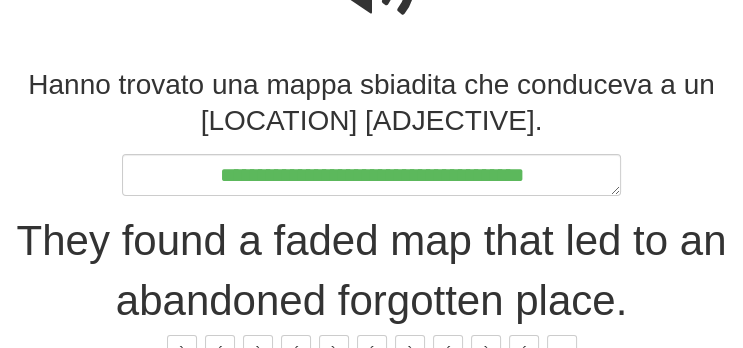 type on "*" 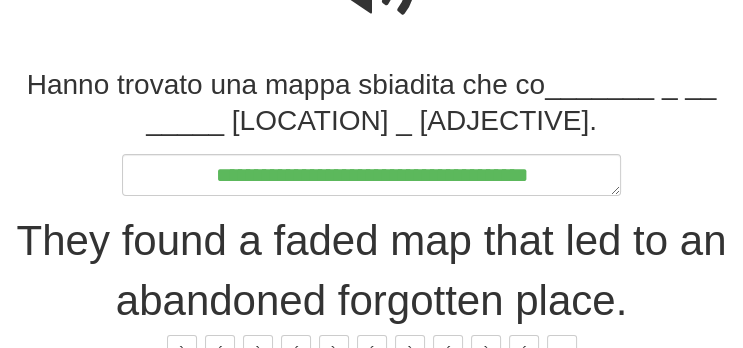 type on "*" 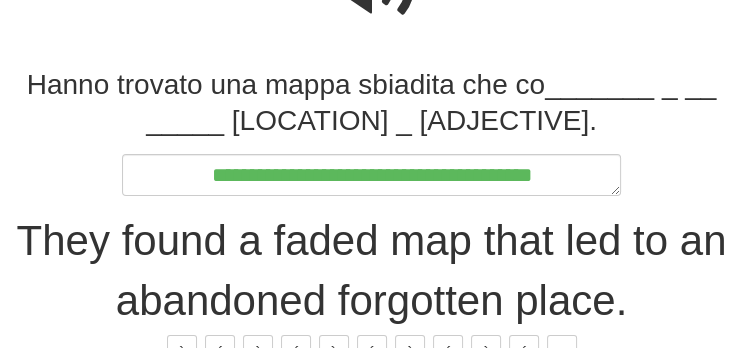 type on "*" 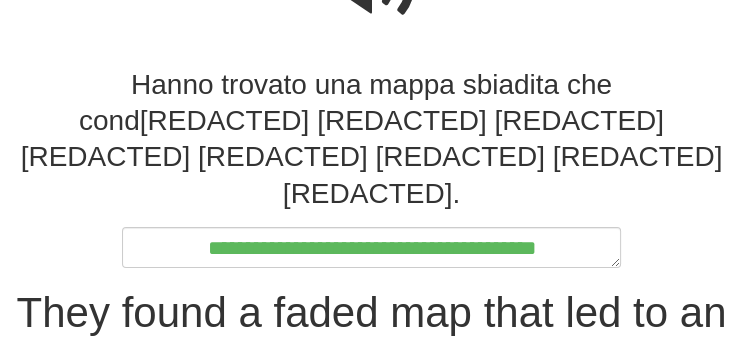 type on "*" 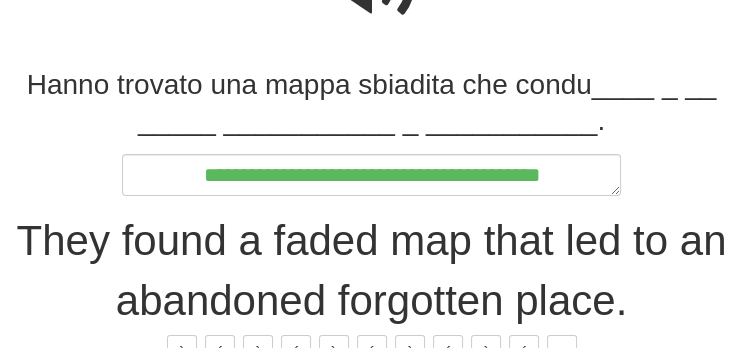 type on "*" 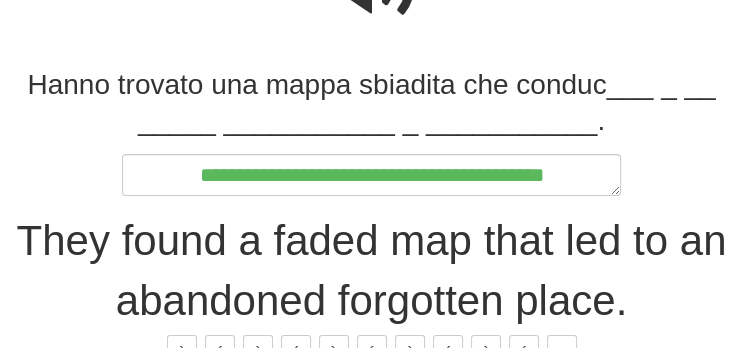 type on "*" 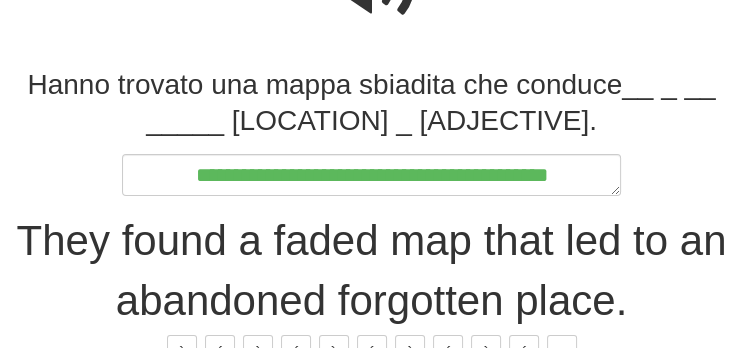 type on "*" 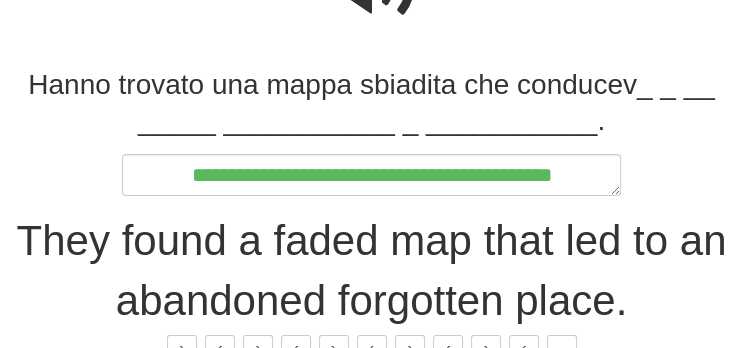 type on "*" 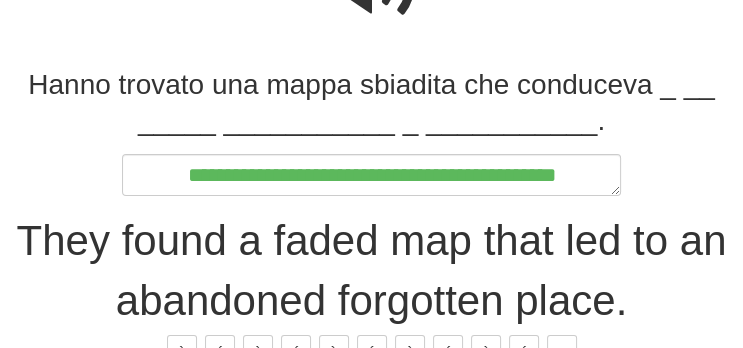 type on "*" 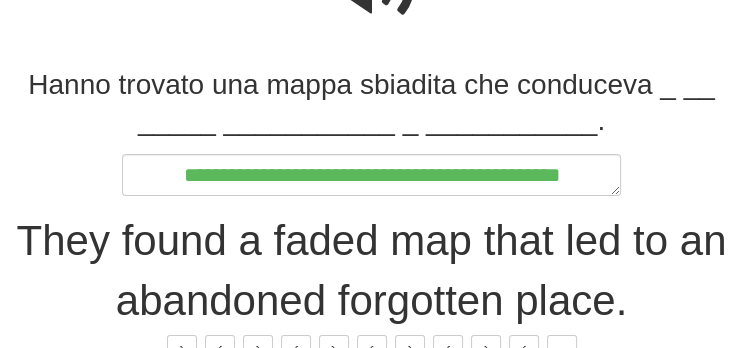 type on "*" 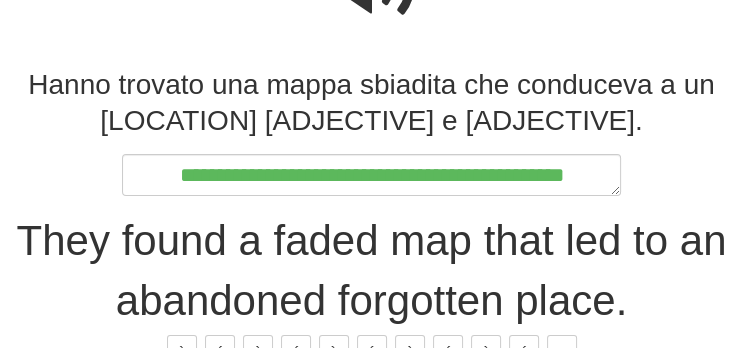 type on "*" 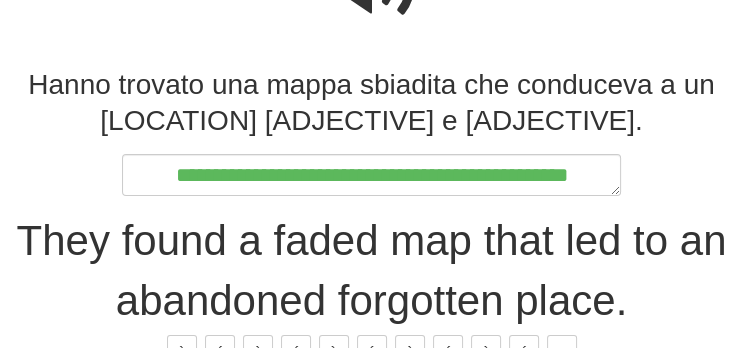 type on "*" 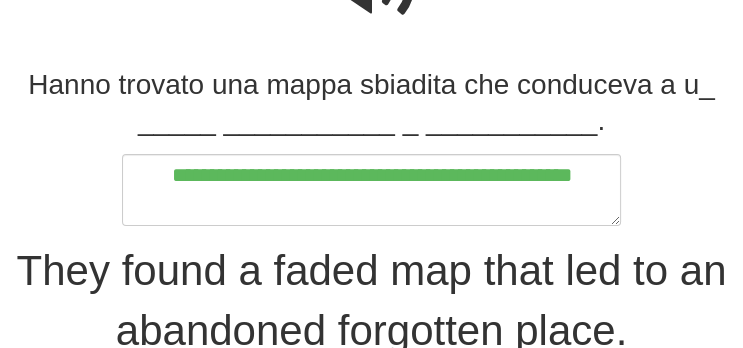 type on "*" 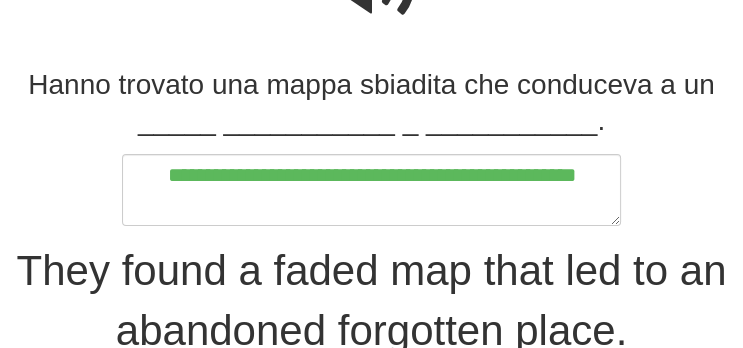 type on "*" 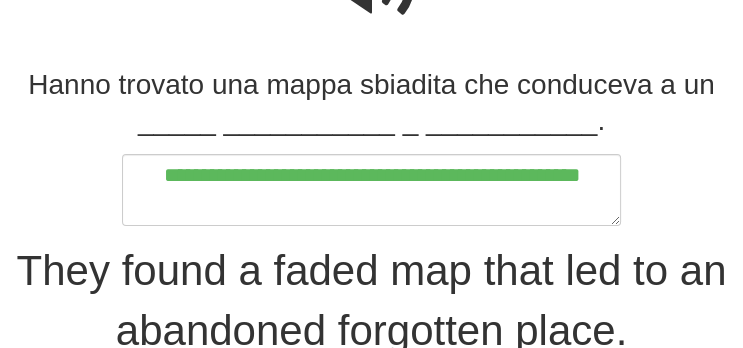 type on "*" 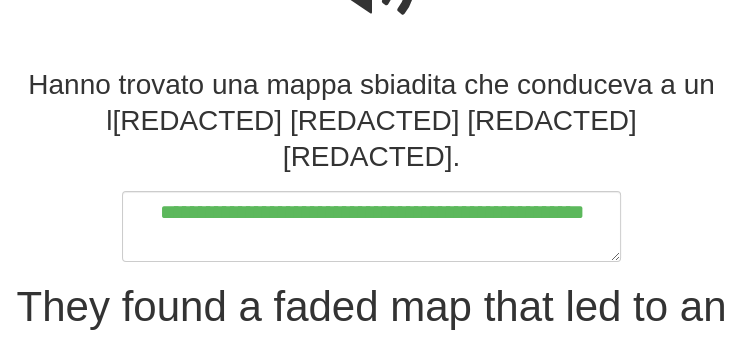 type on "*" 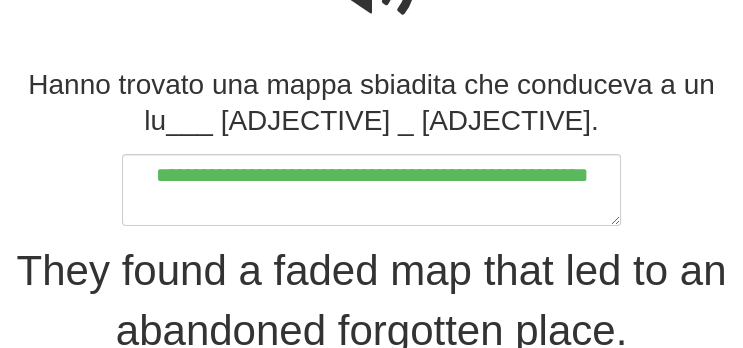 type on "*" 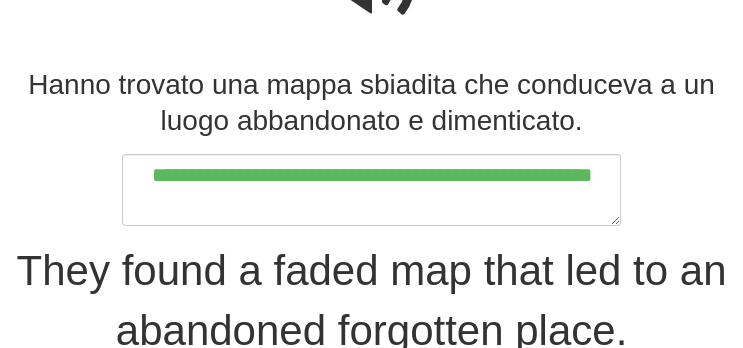 type on "*" 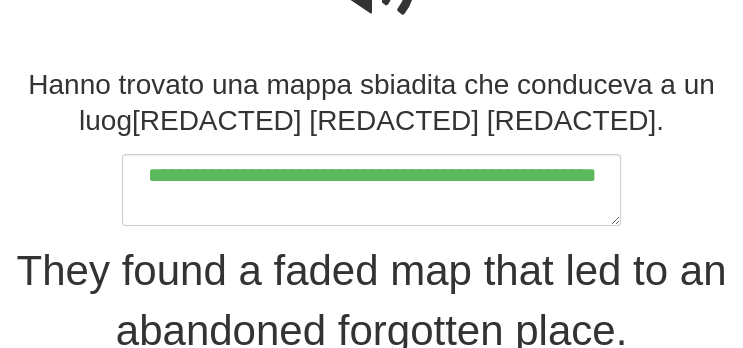 type on "*" 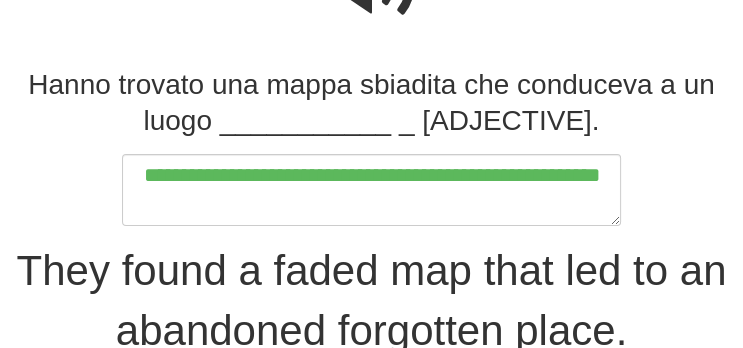 type on "*" 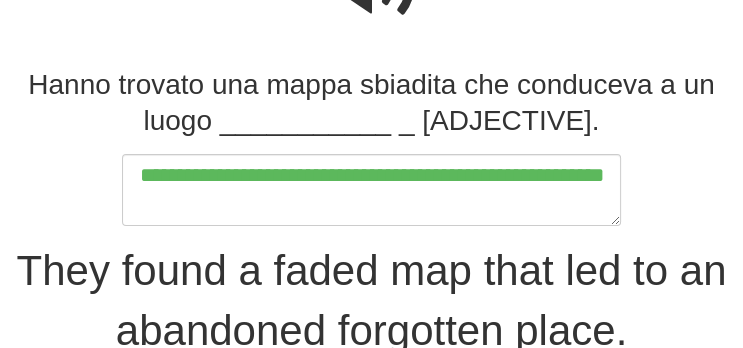 type on "*" 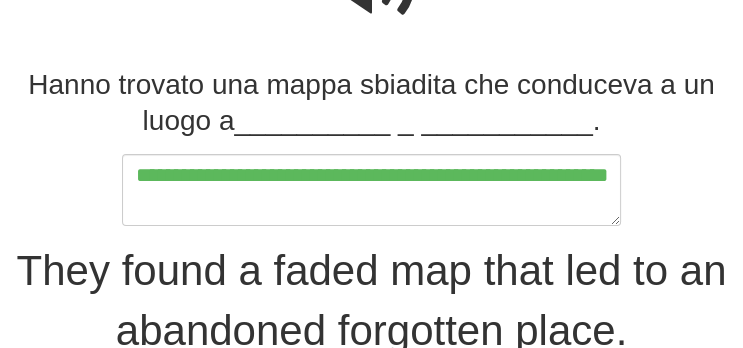 type on "*" 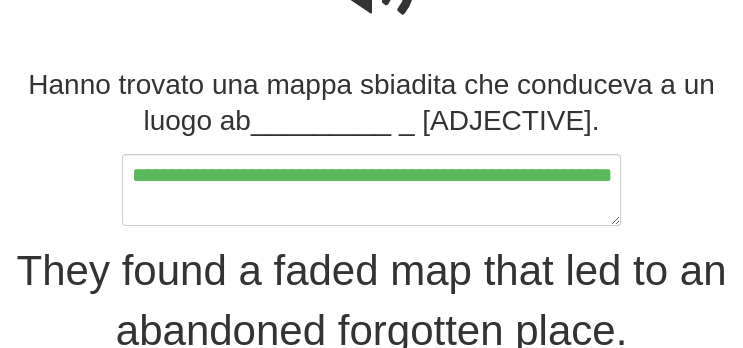 type on "*" 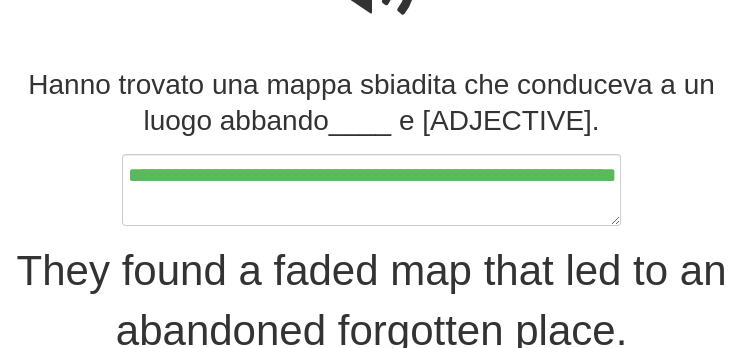 type 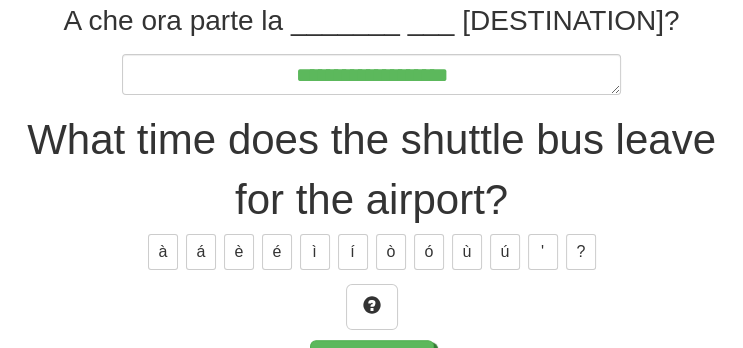 scroll, scrollTop: 316, scrollLeft: 0, axis: vertical 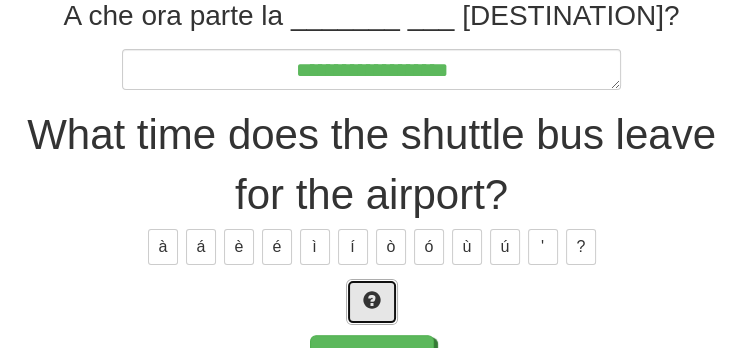 click at bounding box center [372, 302] 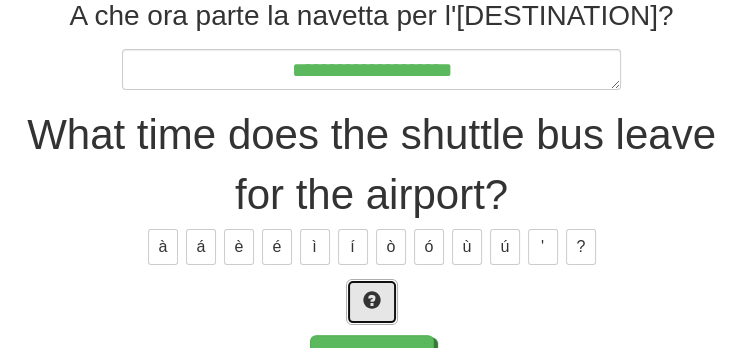 click at bounding box center (372, 302) 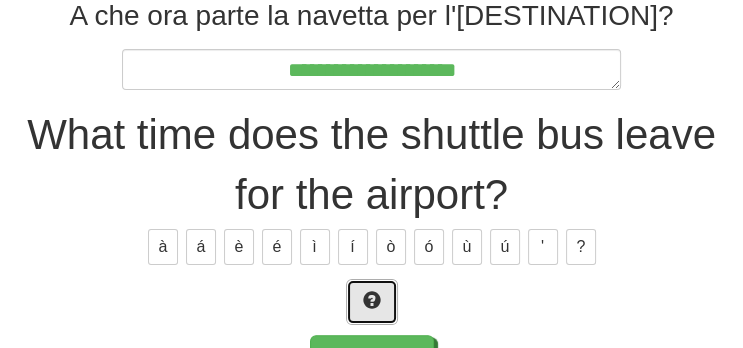 click at bounding box center (372, 302) 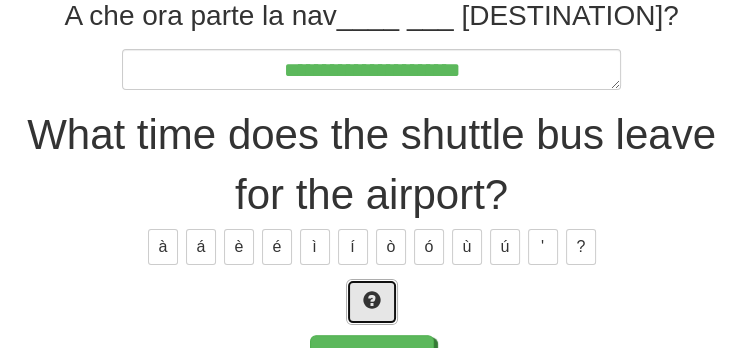 click at bounding box center (372, 302) 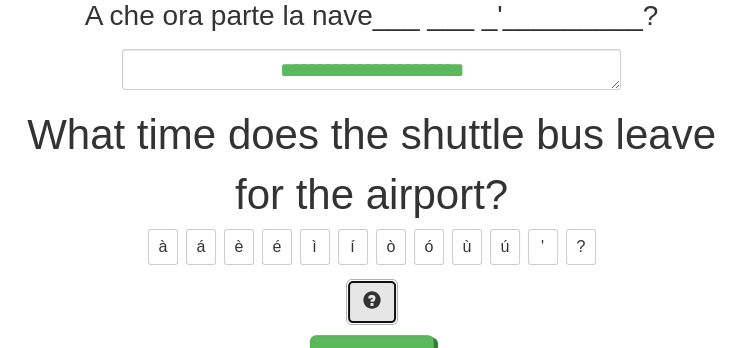 click at bounding box center (372, 302) 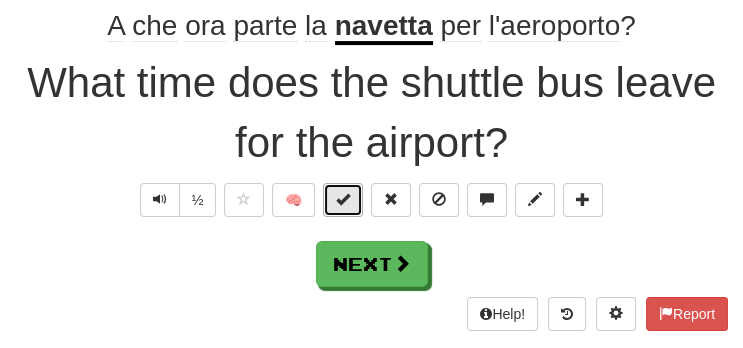 click at bounding box center (343, 200) 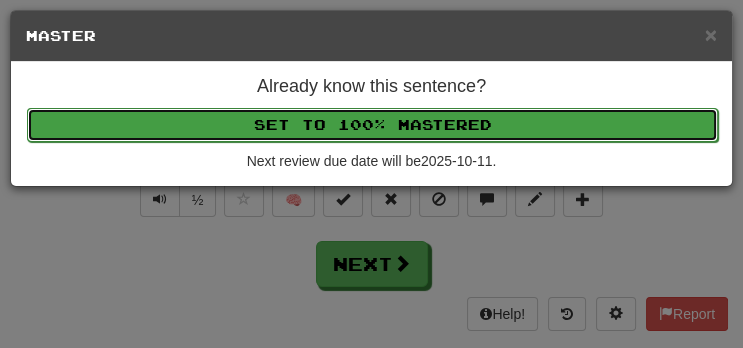 click on "Set to 100% Mastered" at bounding box center [372, 125] 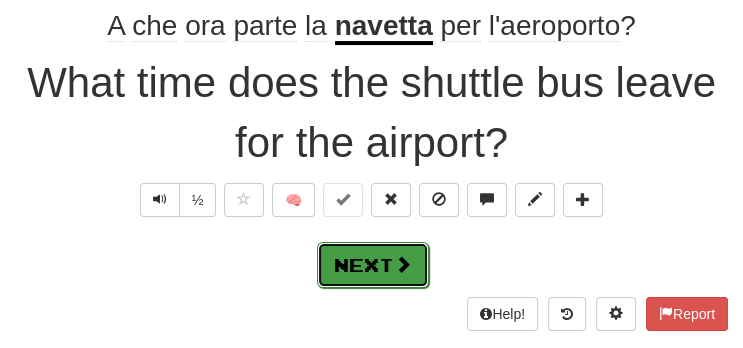 click at bounding box center [403, 264] 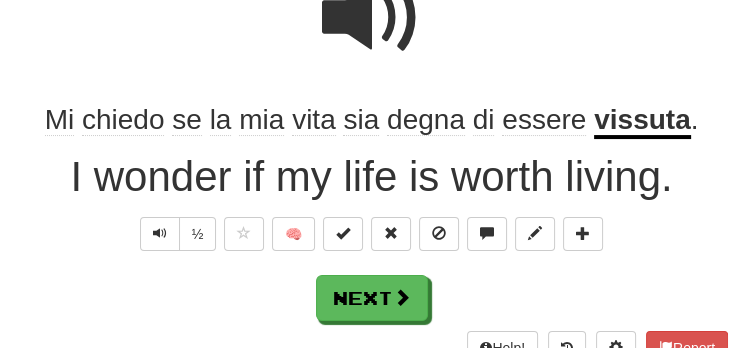 scroll, scrollTop: 233, scrollLeft: 0, axis: vertical 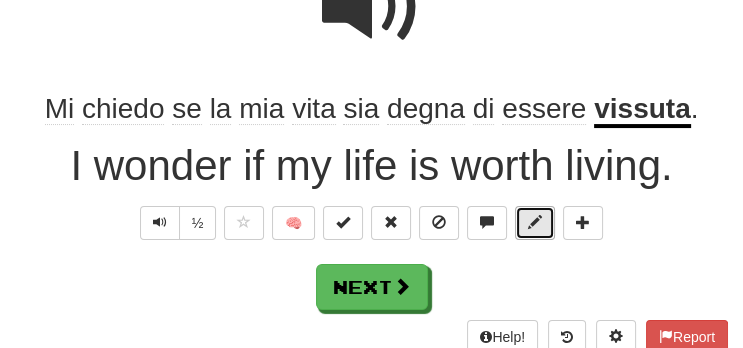 click at bounding box center (535, 222) 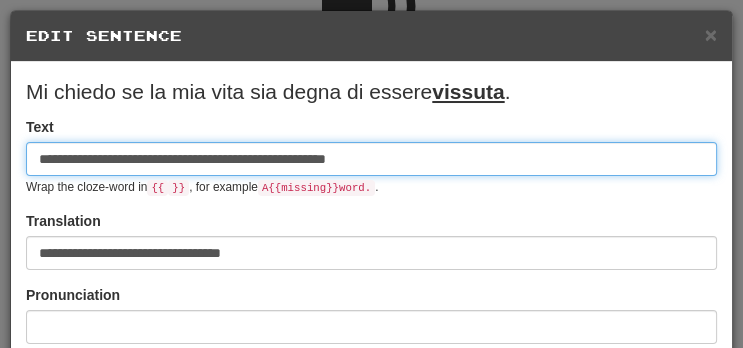 click on "**********" at bounding box center [371, 159] 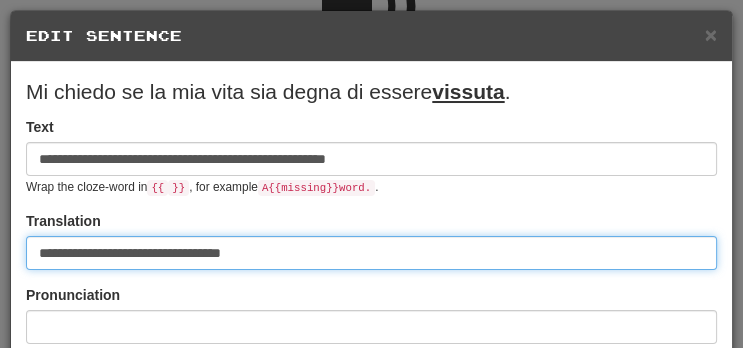click on "**********" at bounding box center (371, 253) 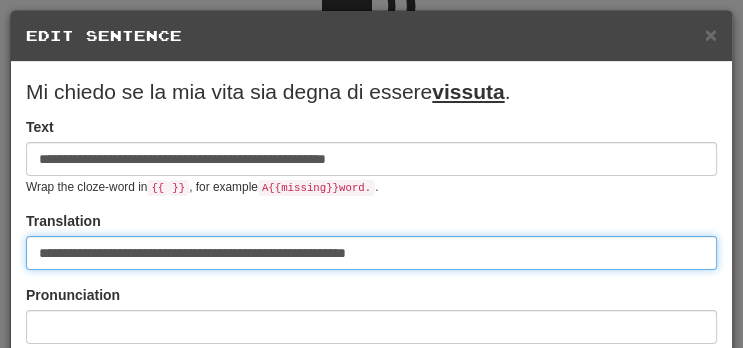 click on "**********" at bounding box center (371, 253) 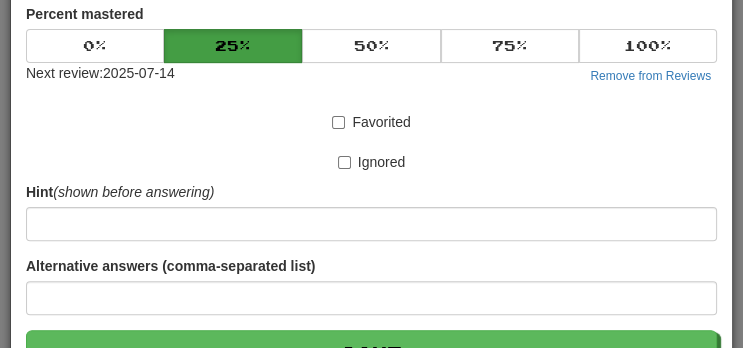 scroll, scrollTop: 542, scrollLeft: 0, axis: vertical 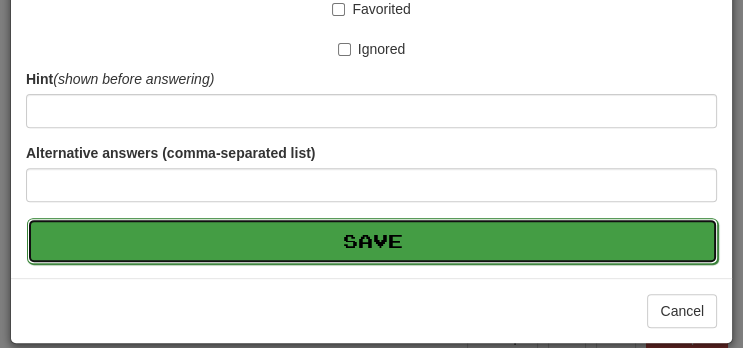 click on "Save" at bounding box center (372, 241) 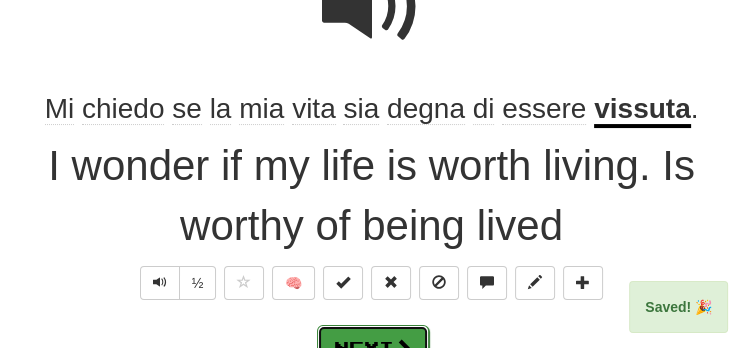 click on "Next" at bounding box center (373, 348) 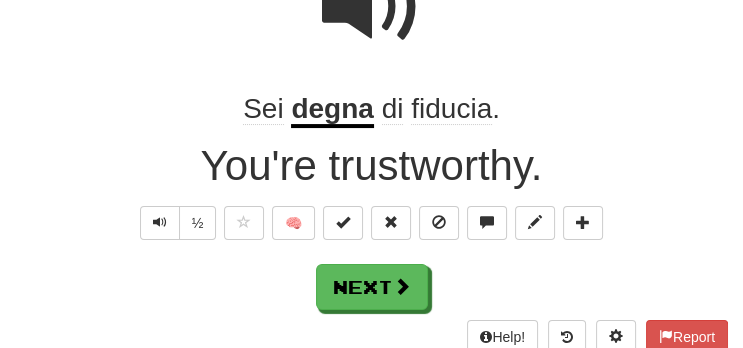 scroll, scrollTop: 245, scrollLeft: 0, axis: vertical 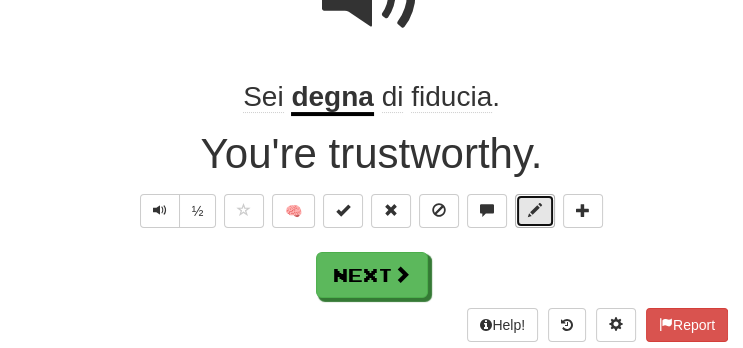 click at bounding box center [535, 211] 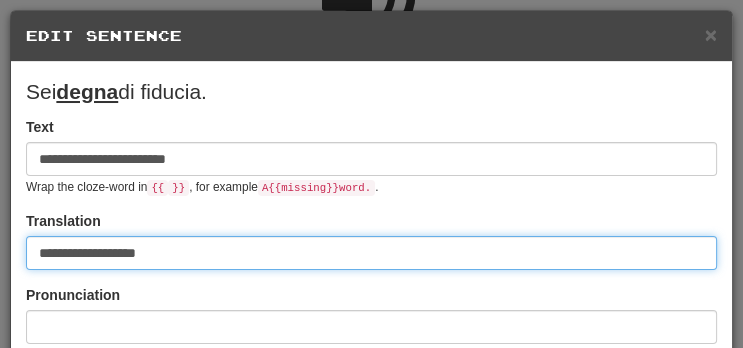 click on "**********" at bounding box center (371, 253) 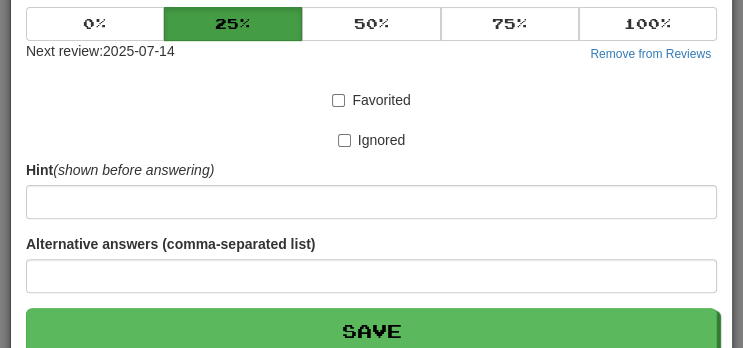 scroll, scrollTop: 542, scrollLeft: 0, axis: vertical 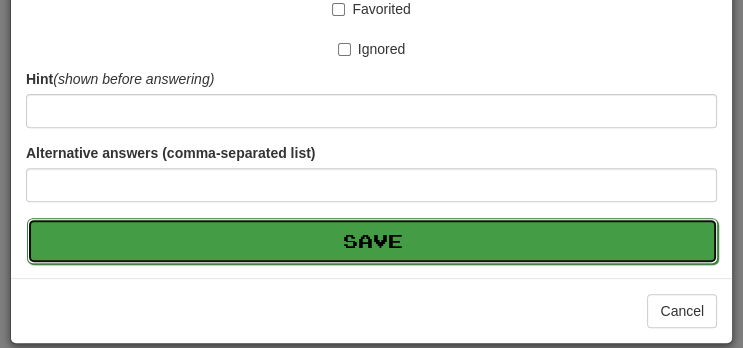 click on "Save" at bounding box center [372, 241] 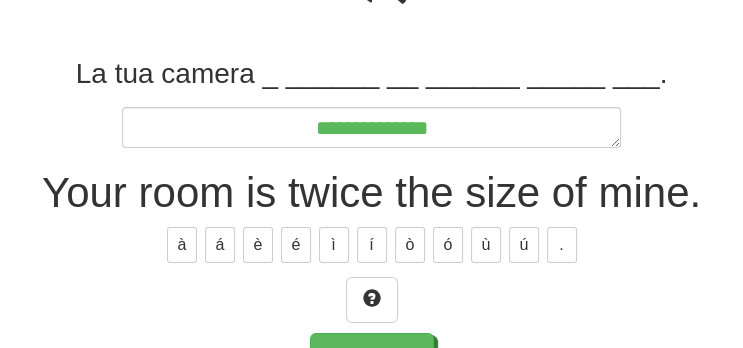 scroll, scrollTop: 252, scrollLeft: 0, axis: vertical 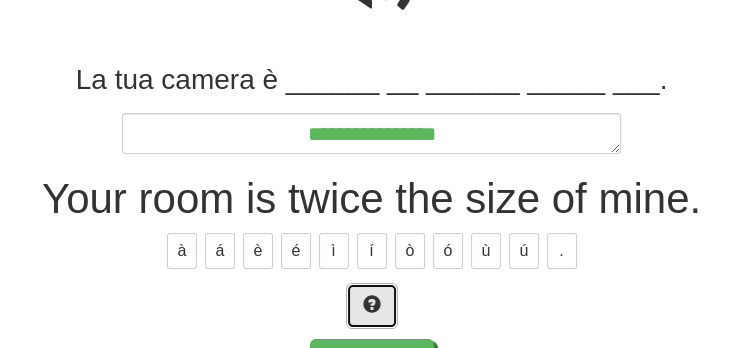 click at bounding box center (372, 306) 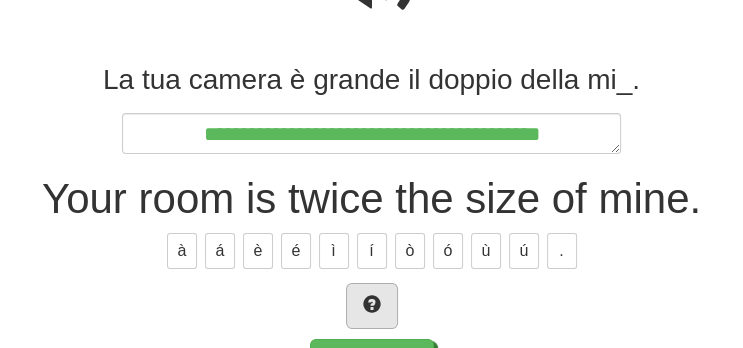 scroll, scrollTop: 263, scrollLeft: 0, axis: vertical 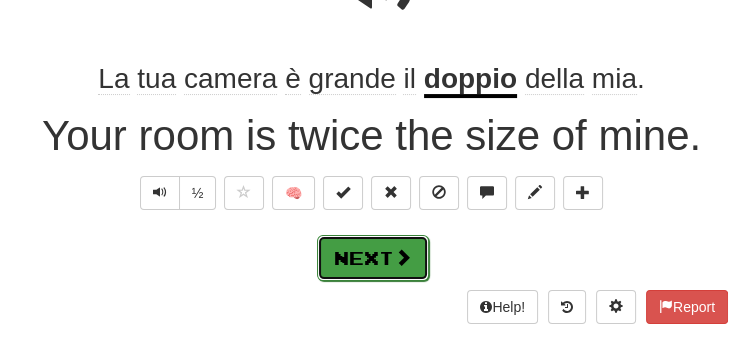 click on "Next" at bounding box center (373, 258) 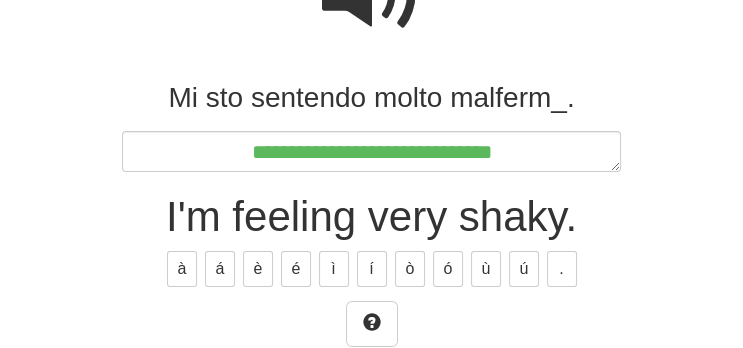 scroll, scrollTop: 245, scrollLeft: 0, axis: vertical 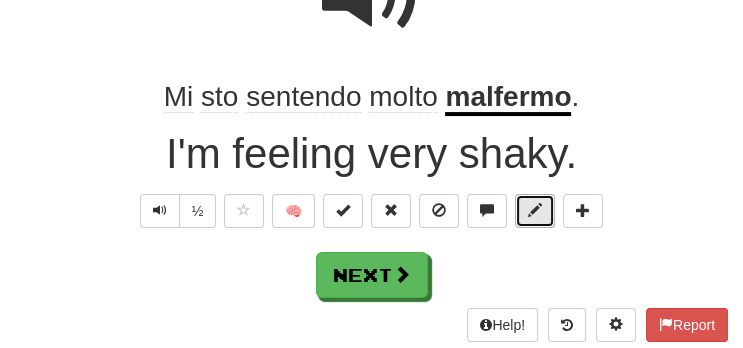 click at bounding box center (535, 211) 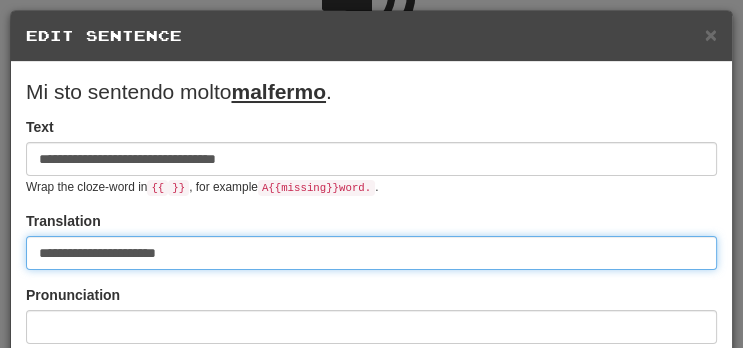 click on "**********" at bounding box center (371, 253) 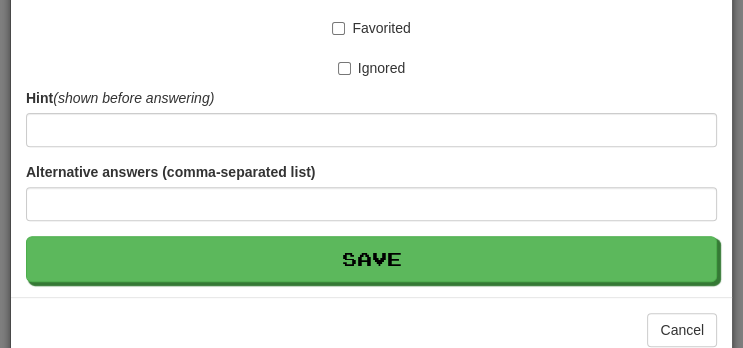 scroll, scrollTop: 542, scrollLeft: 0, axis: vertical 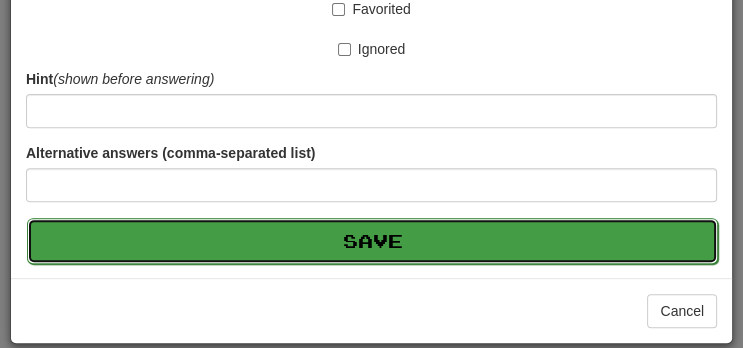 click on "Save" at bounding box center (372, 241) 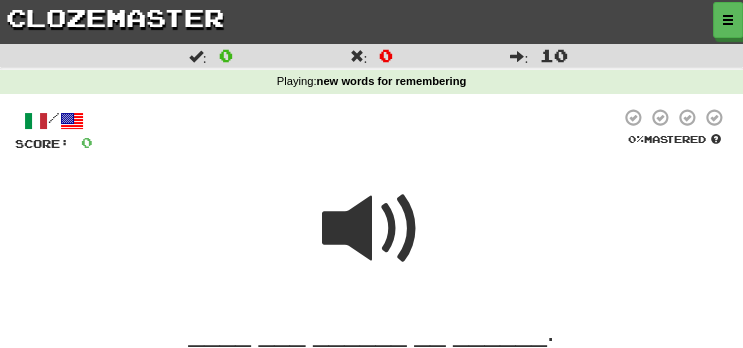 scroll, scrollTop: 211, scrollLeft: 0, axis: vertical 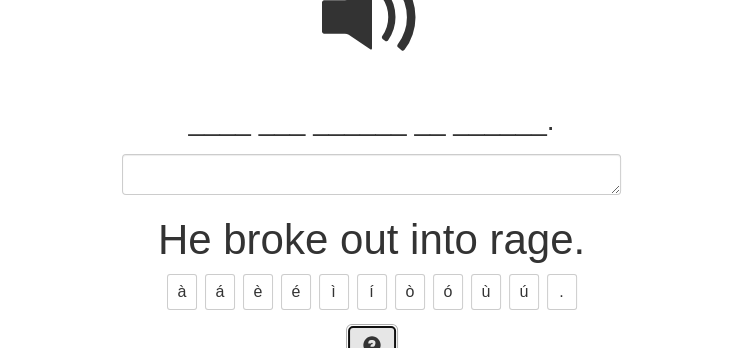 click at bounding box center [372, 347] 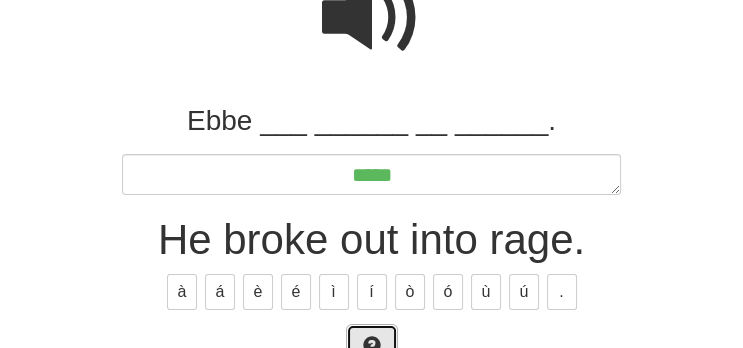 click at bounding box center (372, 347) 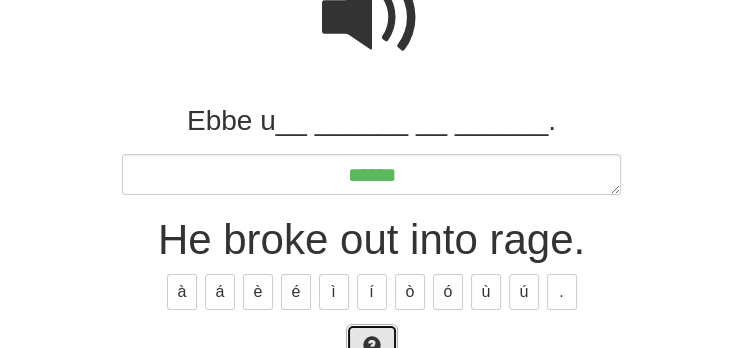 click at bounding box center [372, 345] 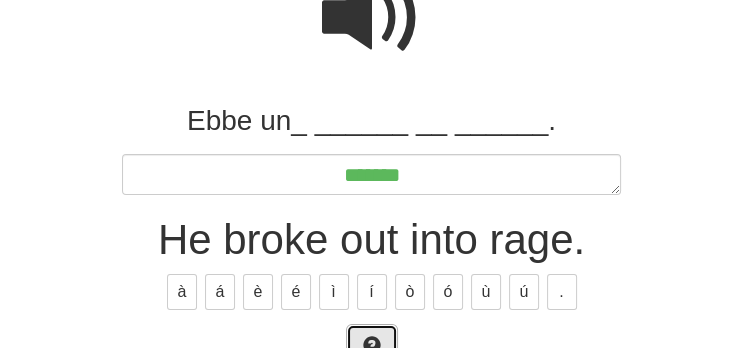 click at bounding box center (372, 345) 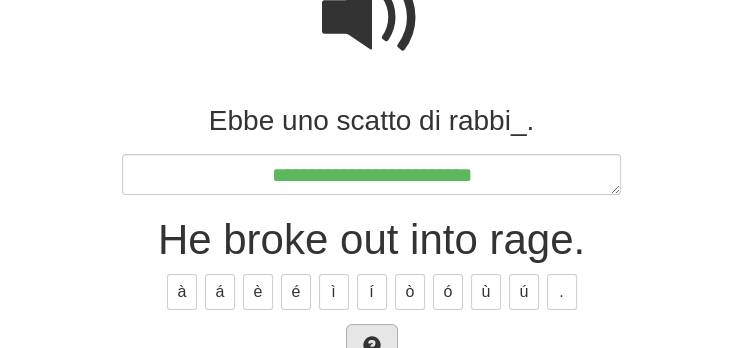 scroll, scrollTop: 222, scrollLeft: 0, axis: vertical 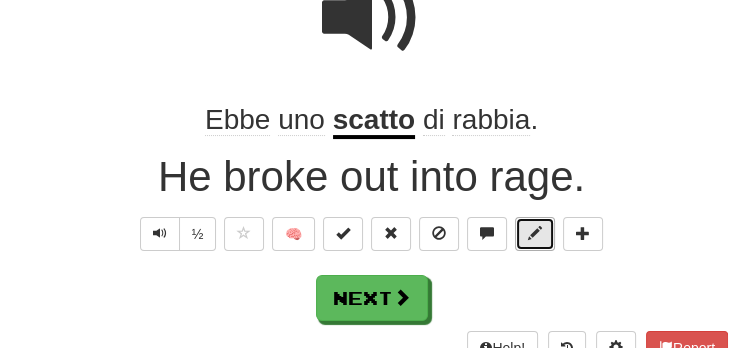 click at bounding box center [535, 233] 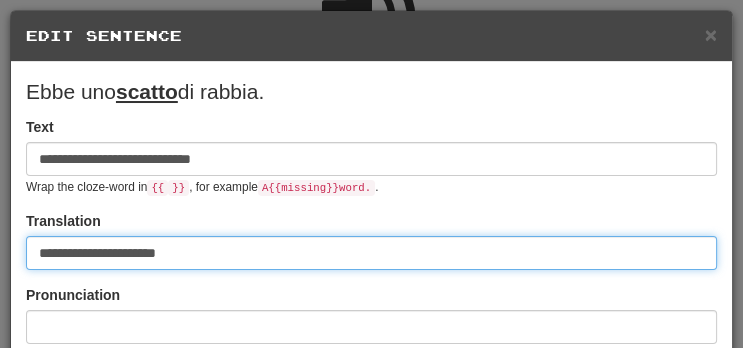 click on "**********" at bounding box center [371, 253] 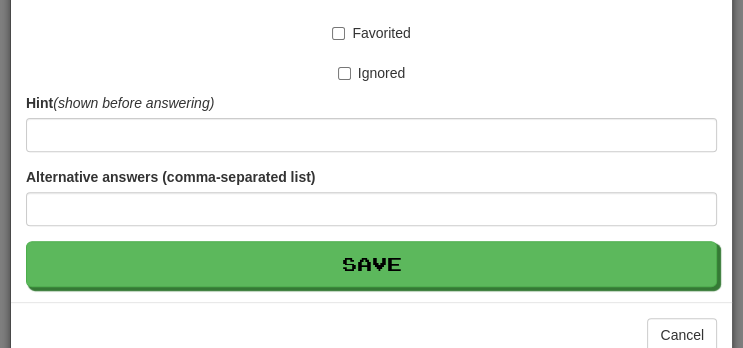 scroll, scrollTop: 542, scrollLeft: 0, axis: vertical 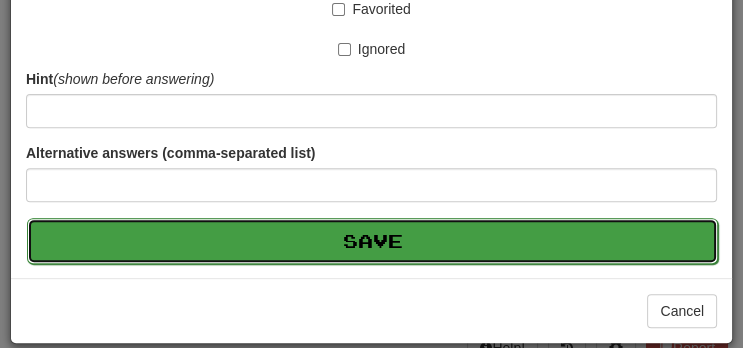 click on "Save" at bounding box center [372, 241] 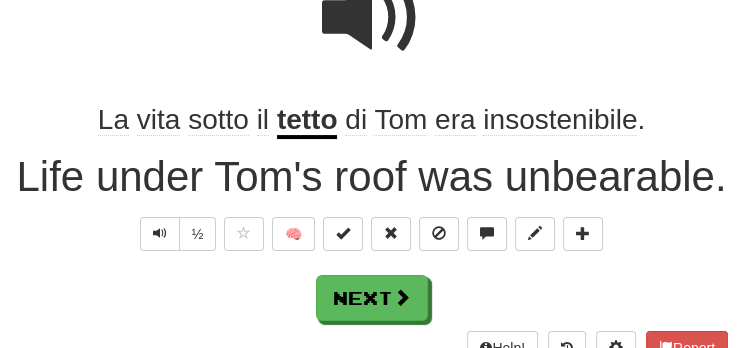 scroll, scrollTop: 233, scrollLeft: 0, axis: vertical 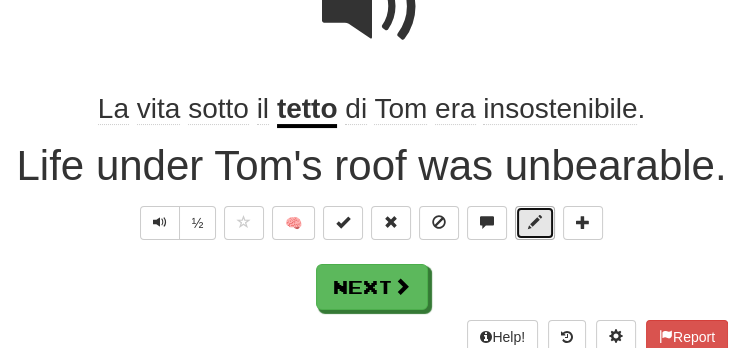 click at bounding box center (535, 223) 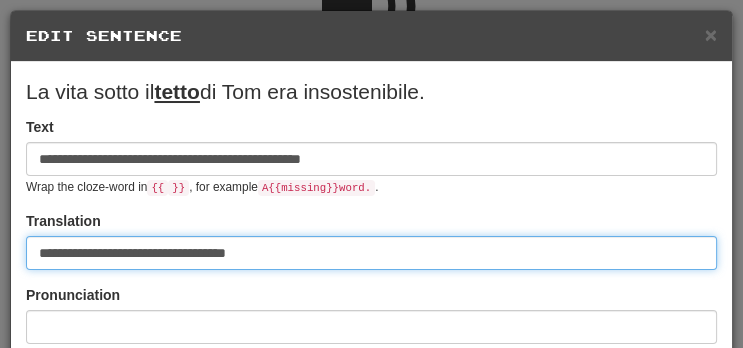click on "**********" at bounding box center (371, 253) 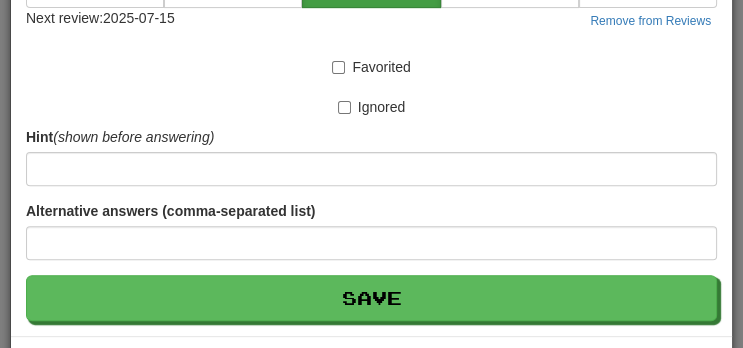 scroll, scrollTop: 498, scrollLeft: 0, axis: vertical 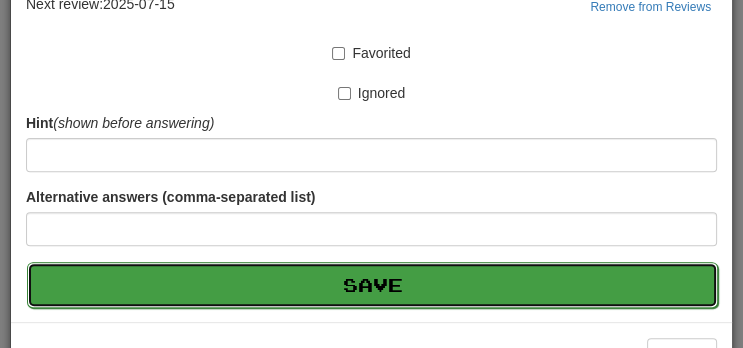 click on "Save" at bounding box center (372, 285) 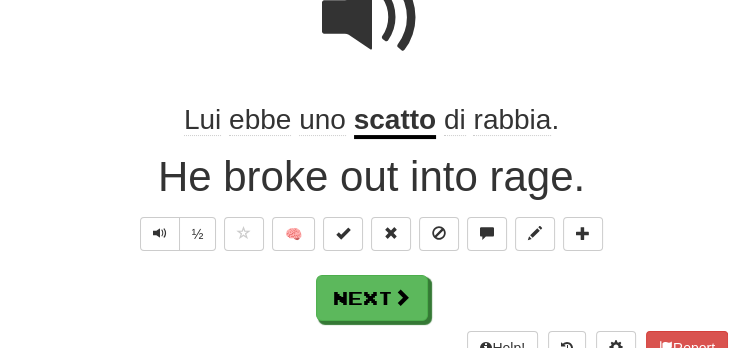 scroll, scrollTop: 233, scrollLeft: 0, axis: vertical 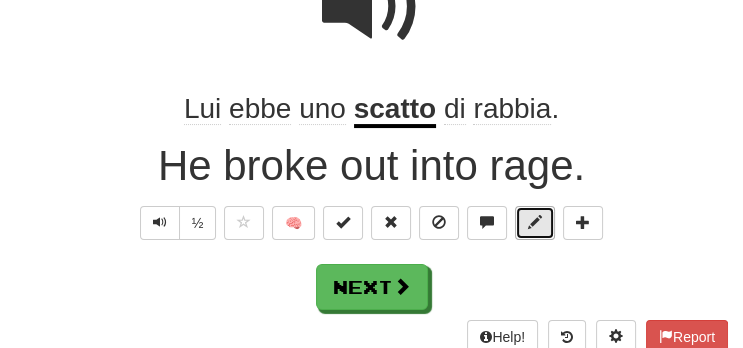 click at bounding box center [535, 222] 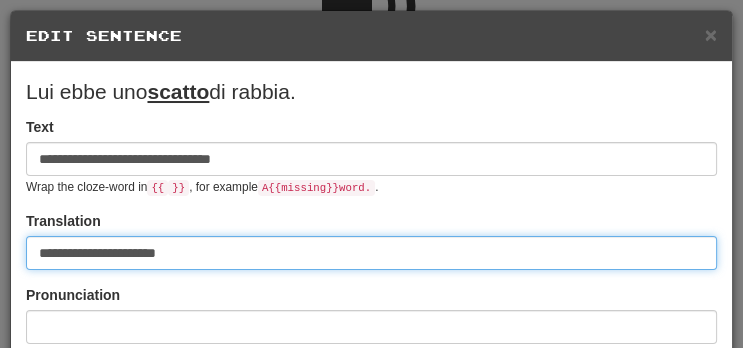click on "**********" at bounding box center [371, 253] 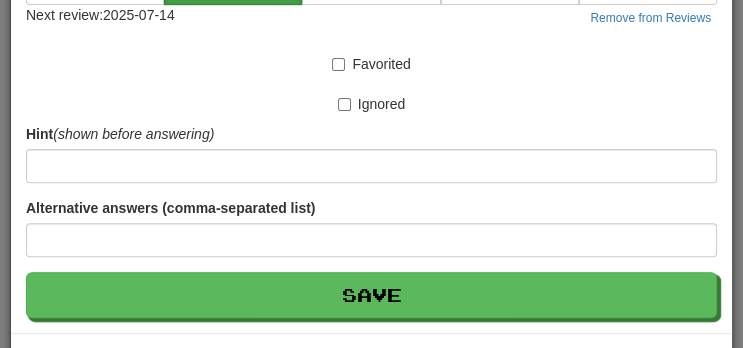 scroll, scrollTop: 542, scrollLeft: 0, axis: vertical 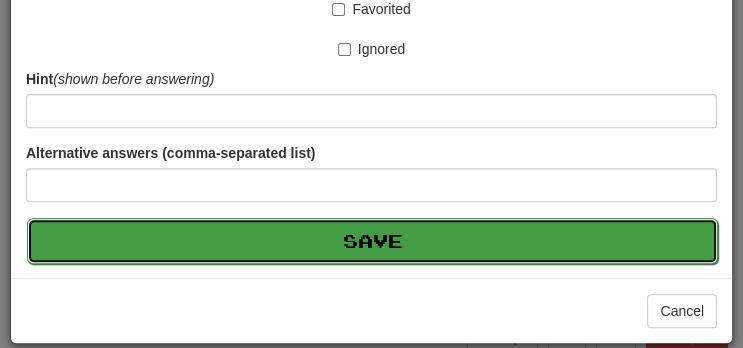 click on "Save" at bounding box center (372, 241) 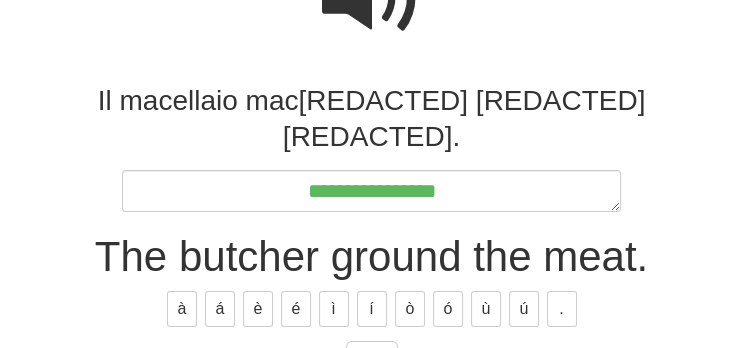 scroll, scrollTop: 230, scrollLeft: 0, axis: vertical 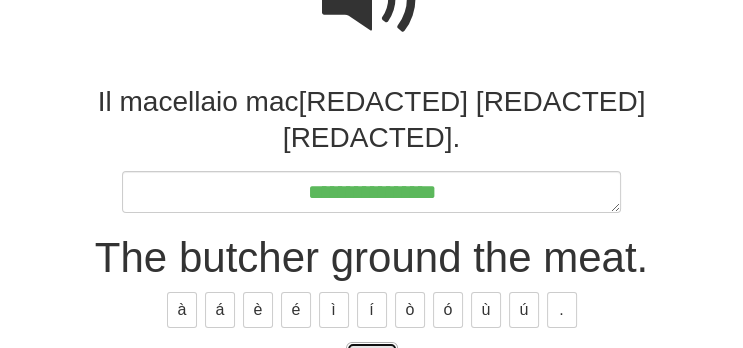 click at bounding box center (372, 363) 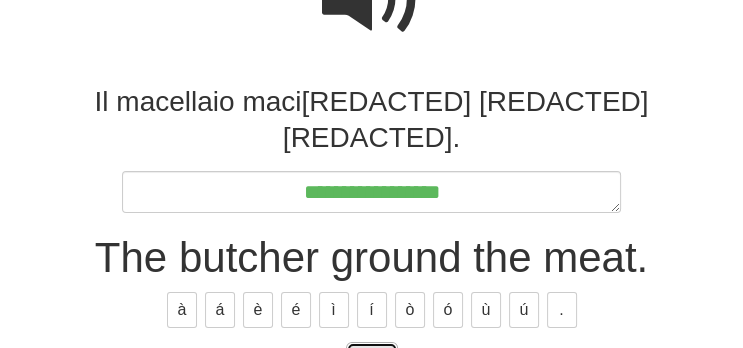 click at bounding box center [372, 365] 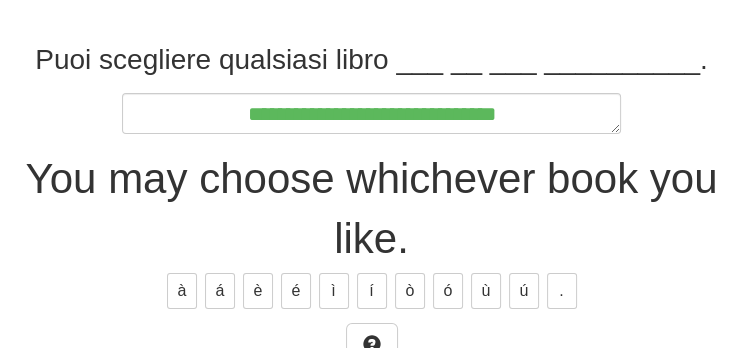 scroll, scrollTop: 287, scrollLeft: 0, axis: vertical 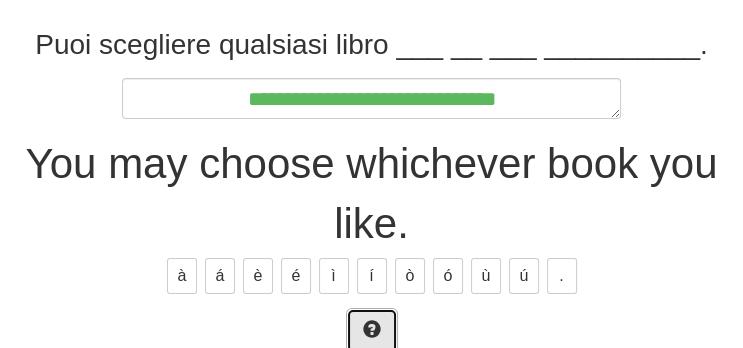 click at bounding box center [372, 331] 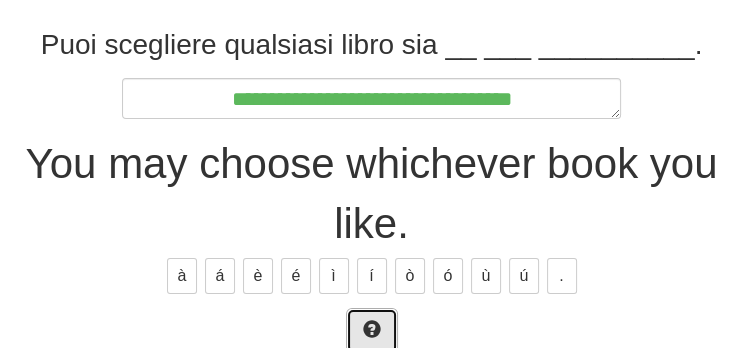 click at bounding box center [372, 331] 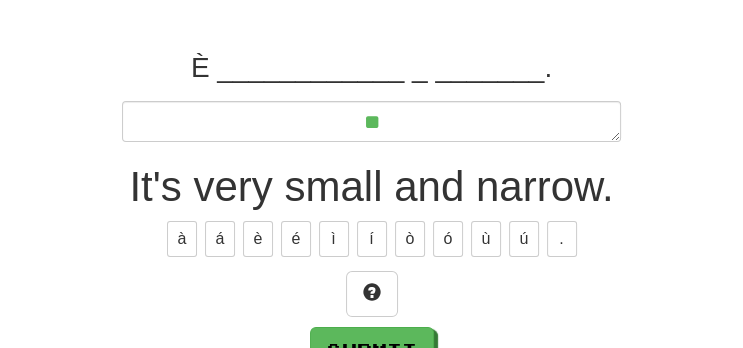 scroll, scrollTop: 257, scrollLeft: 0, axis: vertical 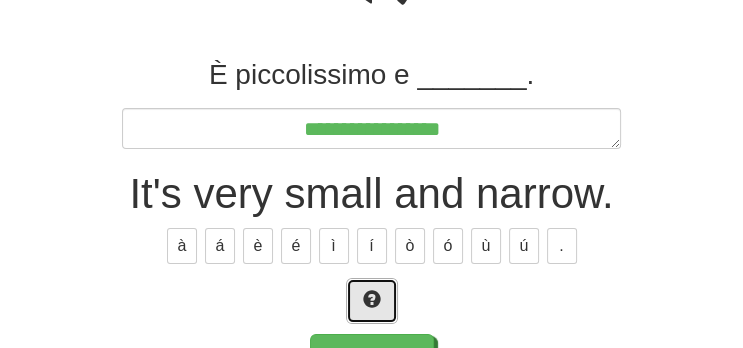 click at bounding box center [372, 301] 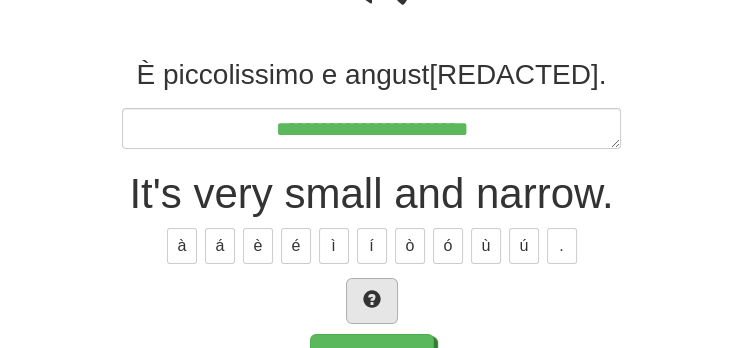 scroll, scrollTop: 269, scrollLeft: 0, axis: vertical 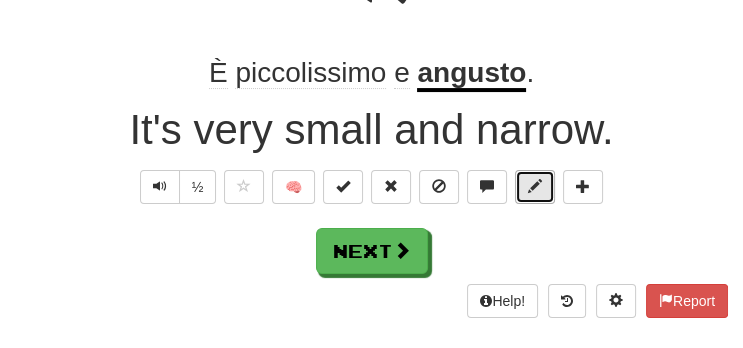 click at bounding box center (535, 186) 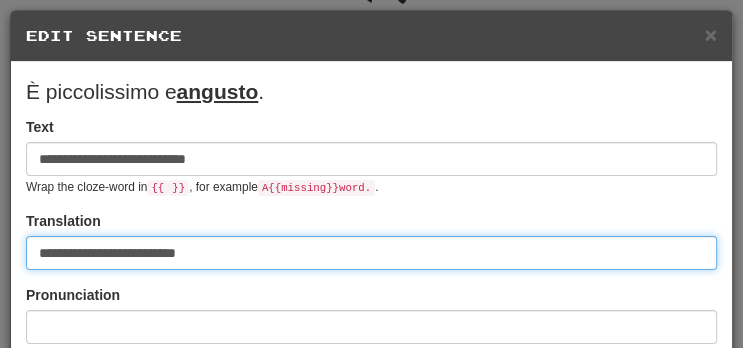 click on "**********" at bounding box center (371, 253) 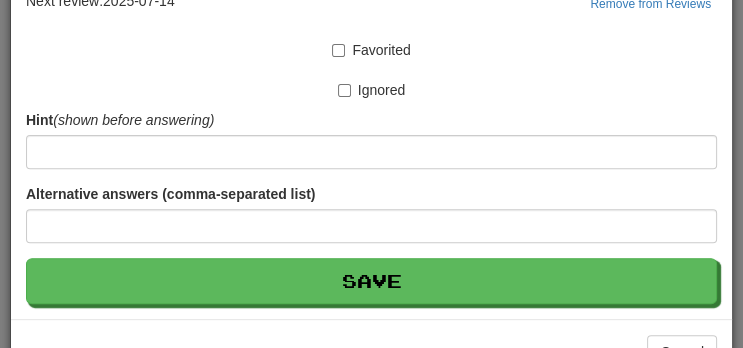scroll, scrollTop: 542, scrollLeft: 0, axis: vertical 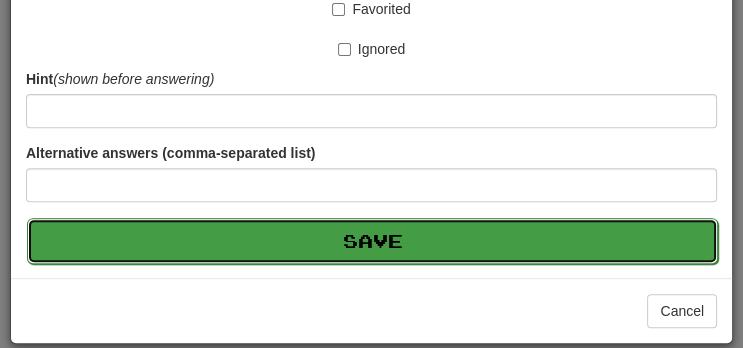 click on "Save" at bounding box center (372, 241) 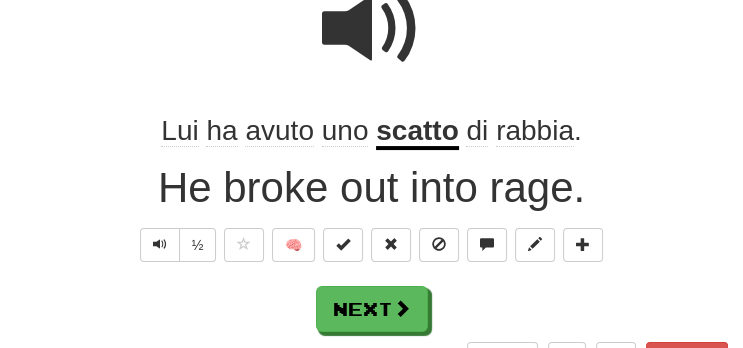 scroll, scrollTop: 222, scrollLeft: 0, axis: vertical 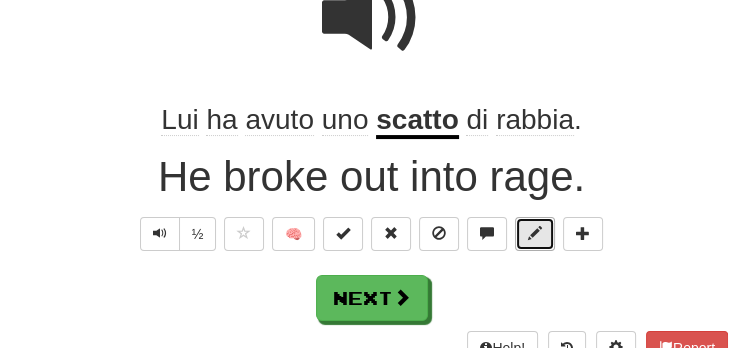 click at bounding box center [535, 234] 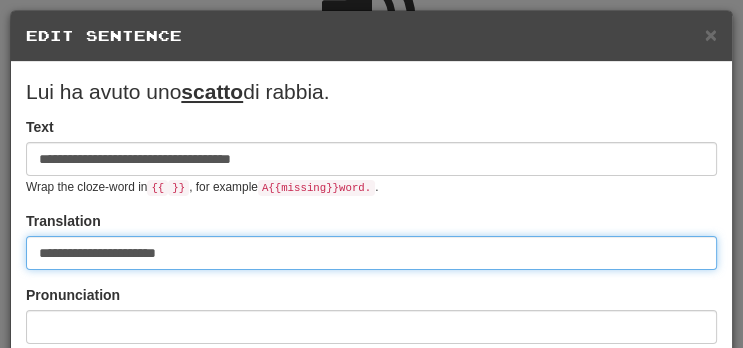 click on "**********" at bounding box center [371, 253] 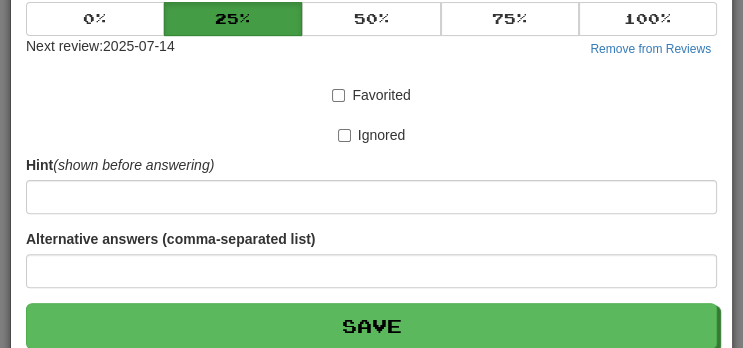 scroll, scrollTop: 542, scrollLeft: 0, axis: vertical 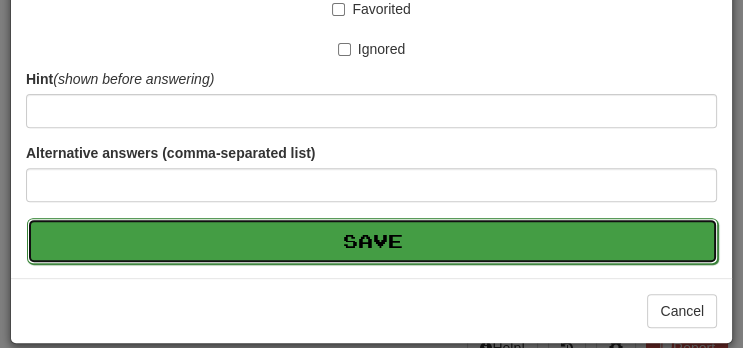 click on "Save" at bounding box center (372, 241) 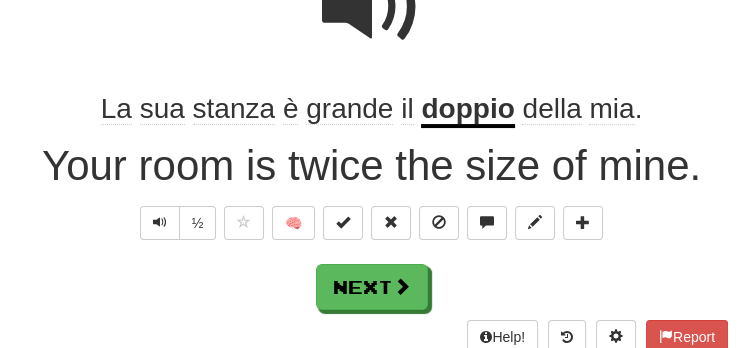 scroll, scrollTop: 245, scrollLeft: 0, axis: vertical 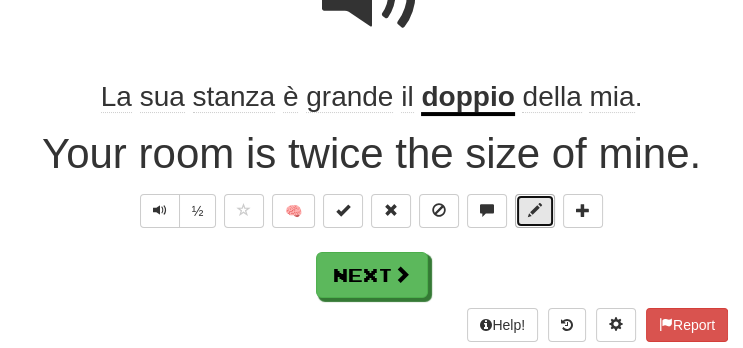 click at bounding box center [535, 211] 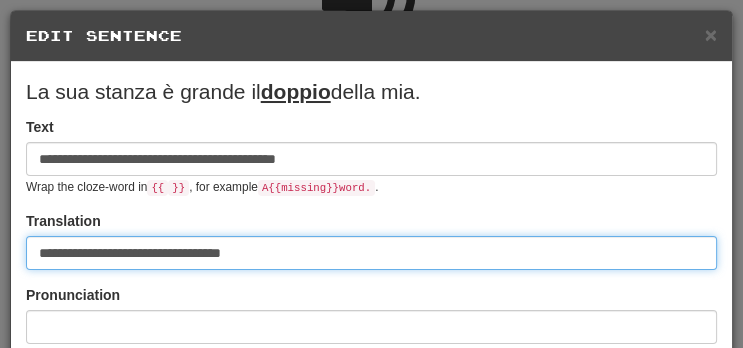 click on "**********" at bounding box center (371, 253) 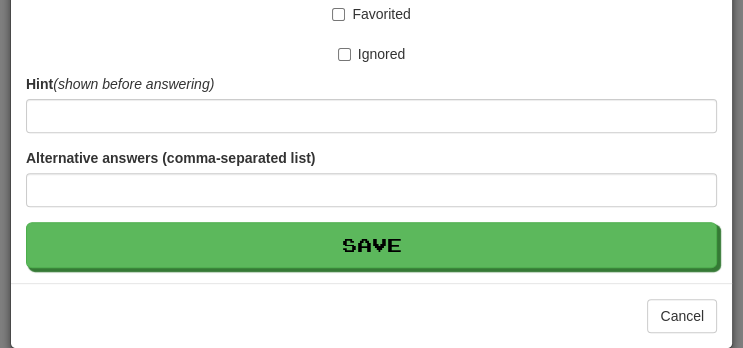 scroll, scrollTop: 542, scrollLeft: 0, axis: vertical 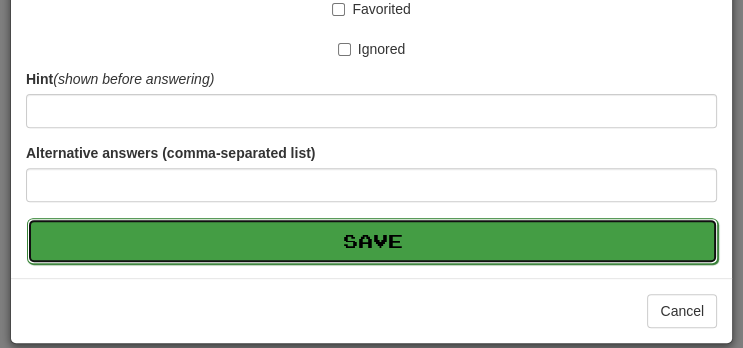 click on "Save" at bounding box center (372, 241) 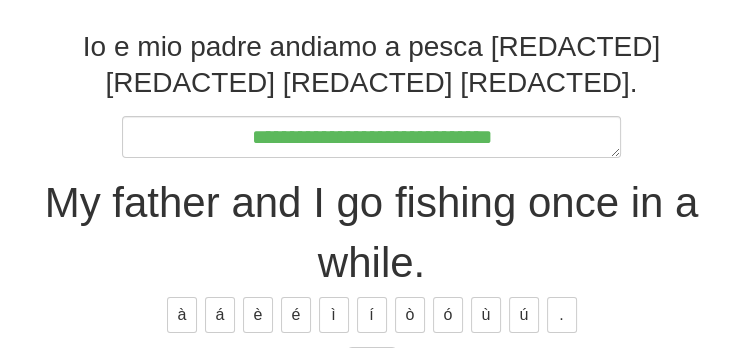 scroll, scrollTop: 320, scrollLeft: 0, axis: vertical 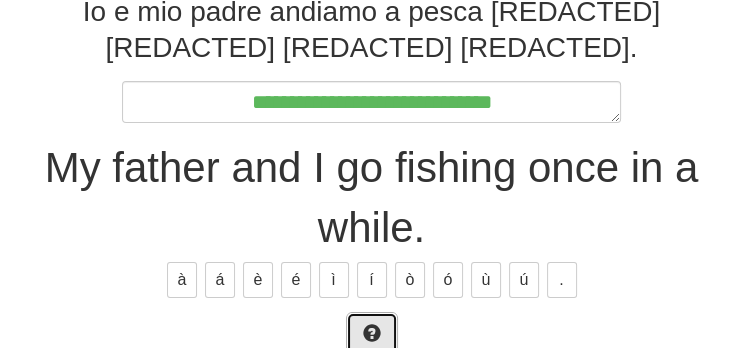 click at bounding box center (372, 333) 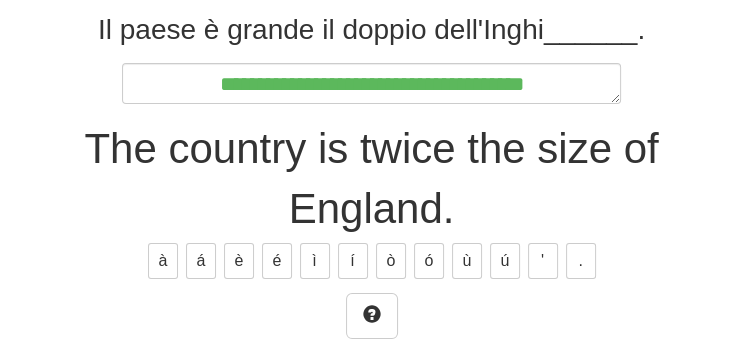scroll, scrollTop: 300, scrollLeft: 0, axis: vertical 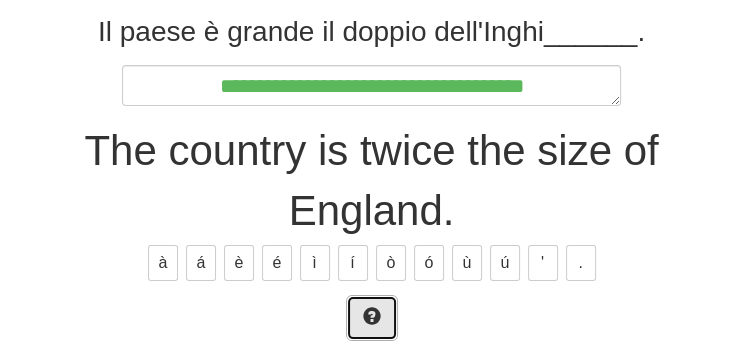 click at bounding box center (372, 318) 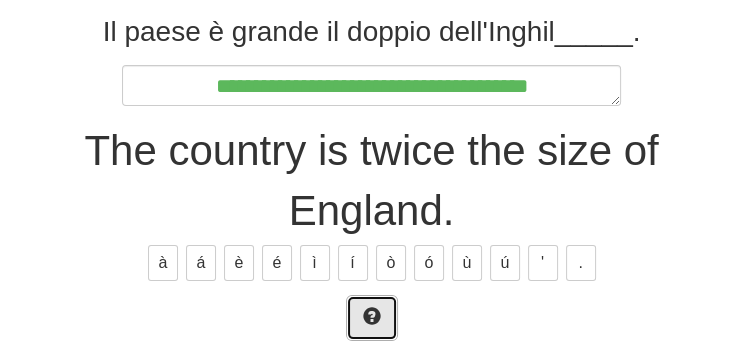 click at bounding box center [372, 318] 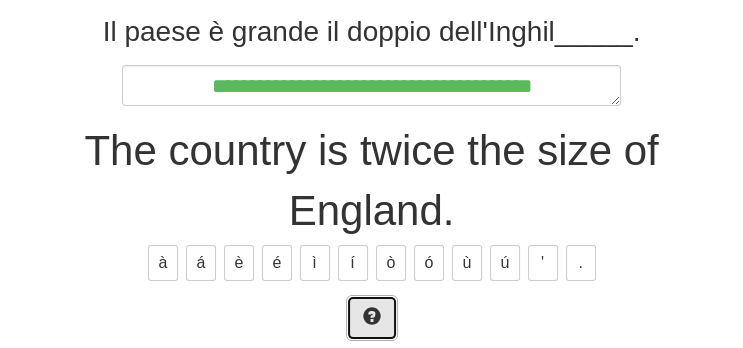 click at bounding box center (372, 318) 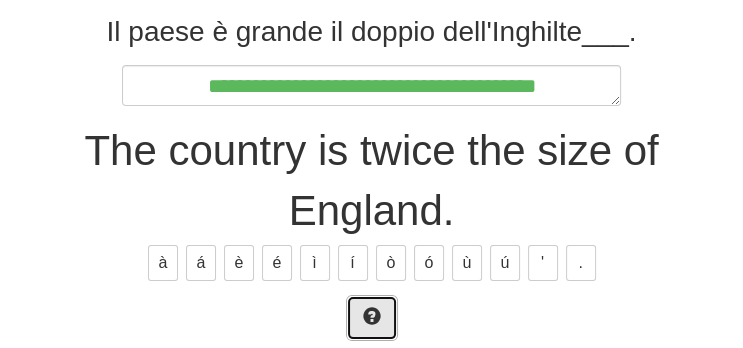 click at bounding box center (372, 318) 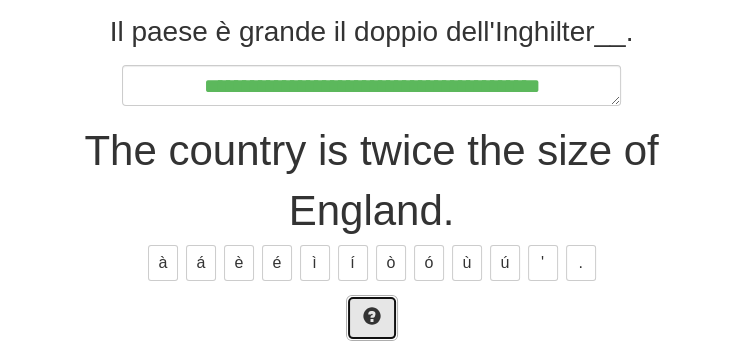 click at bounding box center [372, 318] 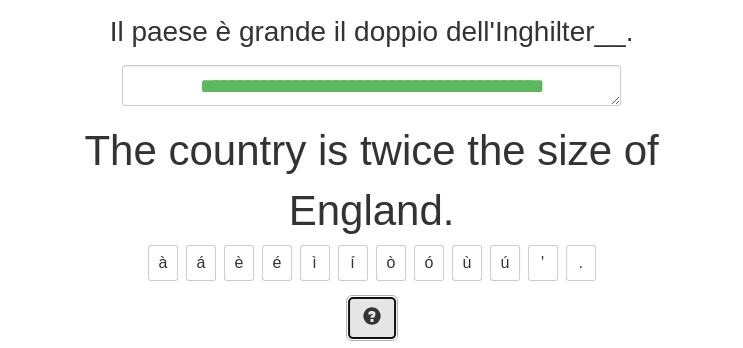 click at bounding box center [372, 318] 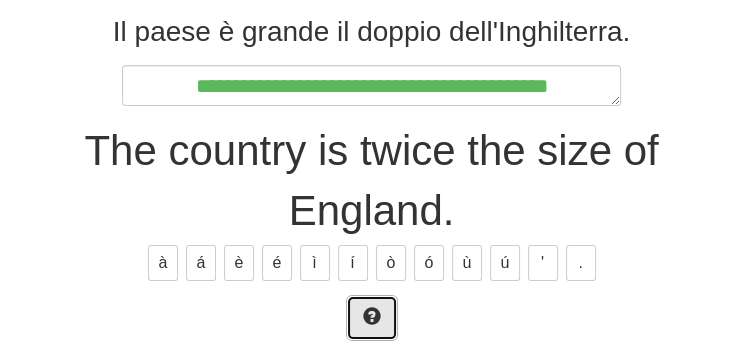 click at bounding box center (372, 318) 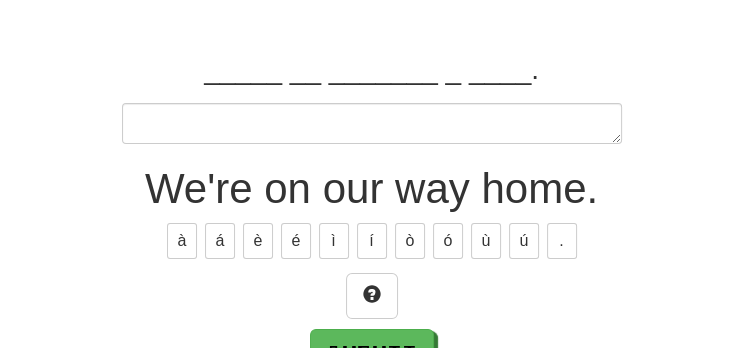 scroll, scrollTop: 261, scrollLeft: 0, axis: vertical 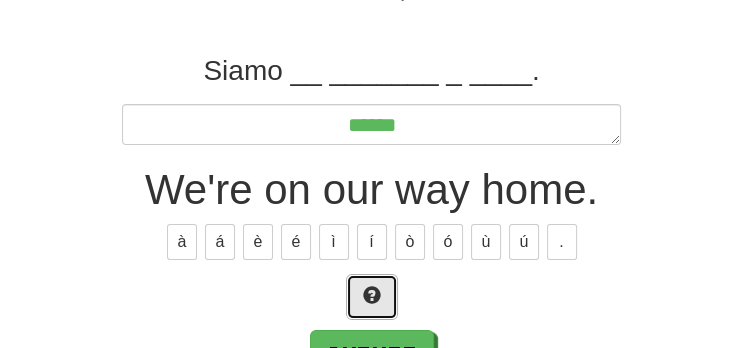click at bounding box center [372, 297] 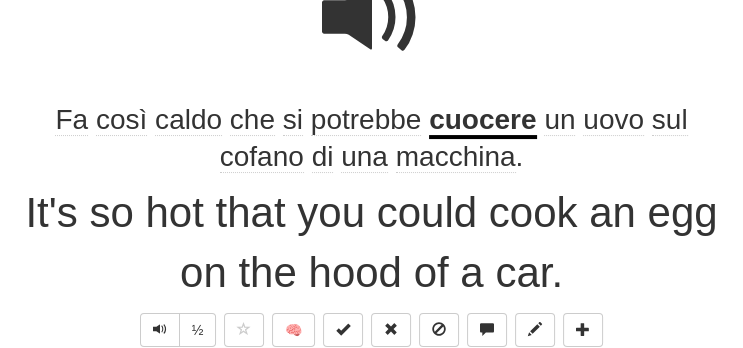 scroll, scrollTop: 233, scrollLeft: 0, axis: vertical 